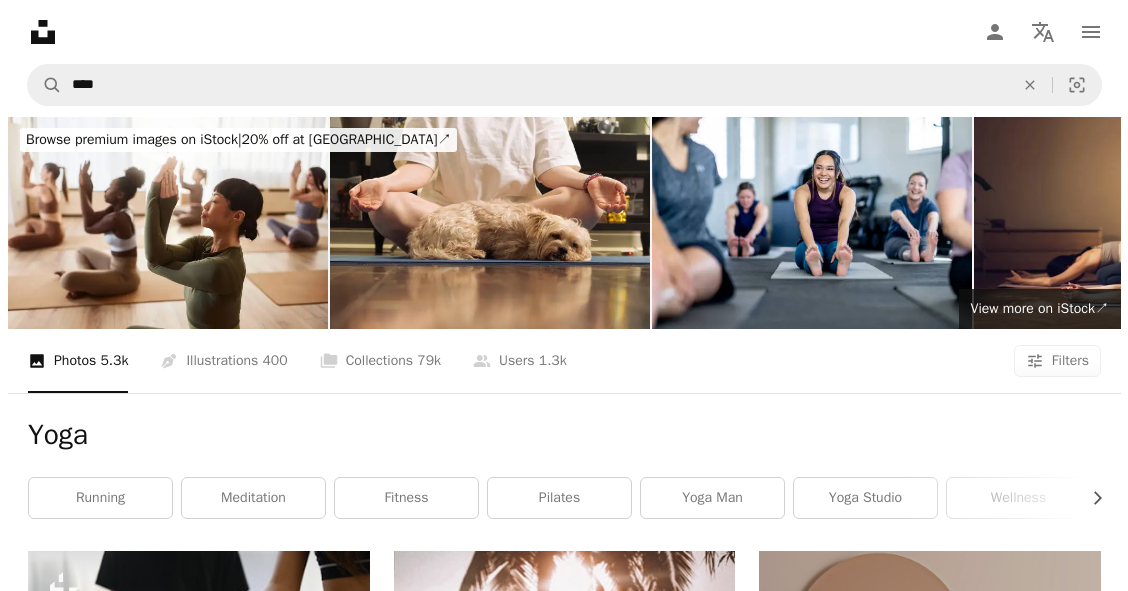scroll, scrollTop: 7219, scrollLeft: 0, axis: vertical 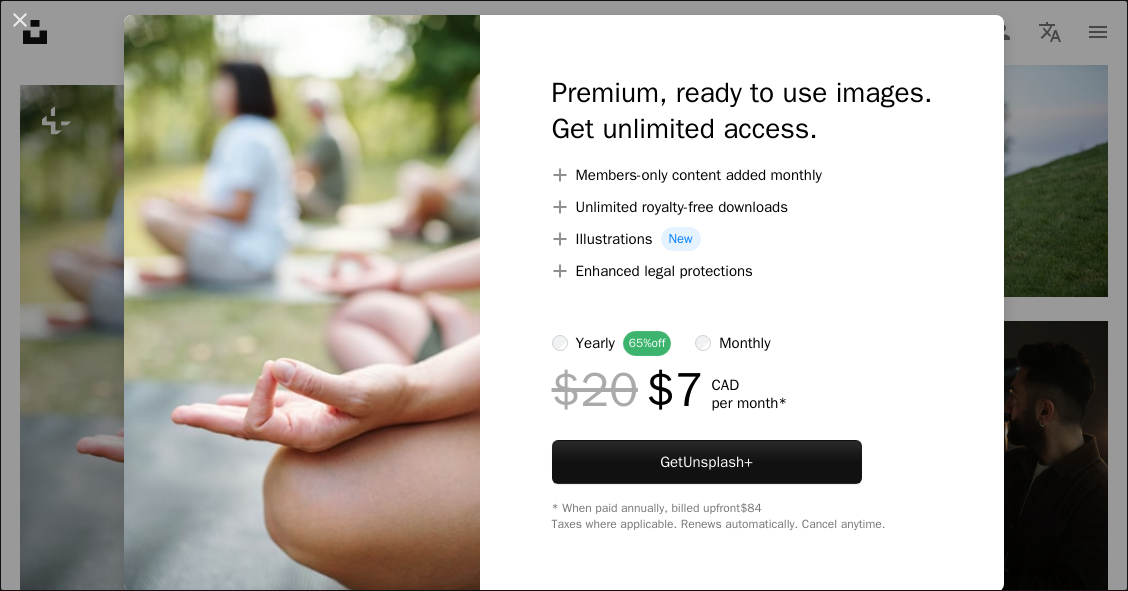 click on "An X shape Premium, ready to use images. Get unlimited access. A plus sign Members-only content added monthly A plus sign Unlimited royalty-free downloads A plus sign Illustrations  New A plus sign Enhanced legal protections yearly 65%  off monthly $20   $7 CAD per month * Get  Unsplash+ * When paid annually, billed upfront  $84 Taxes where applicable. Renews automatically. Cancel anytime." at bounding box center [564, 295] 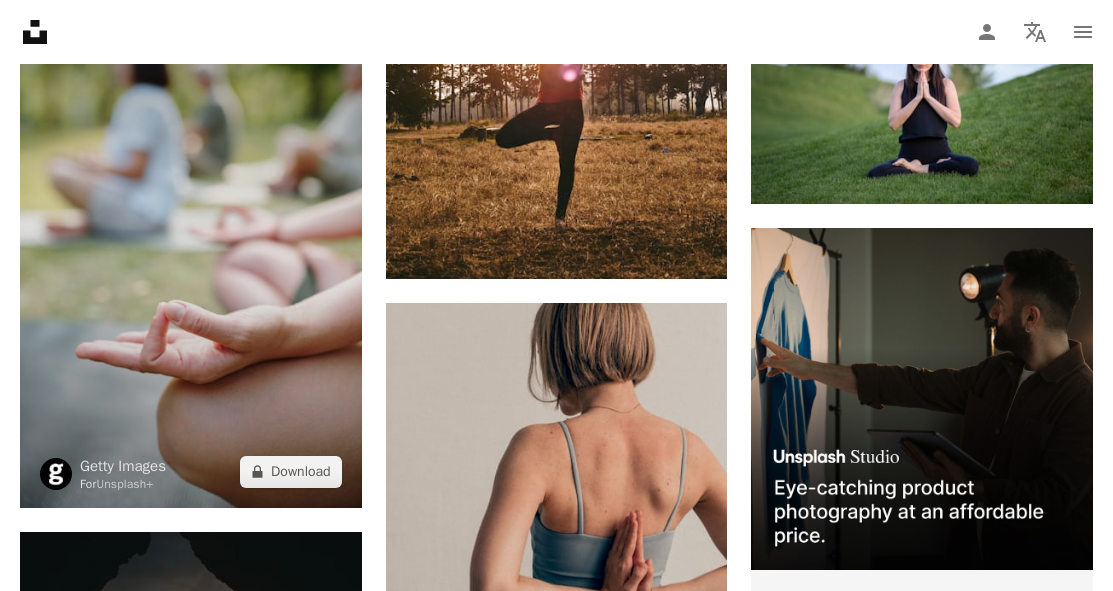 click at bounding box center (191, 251) 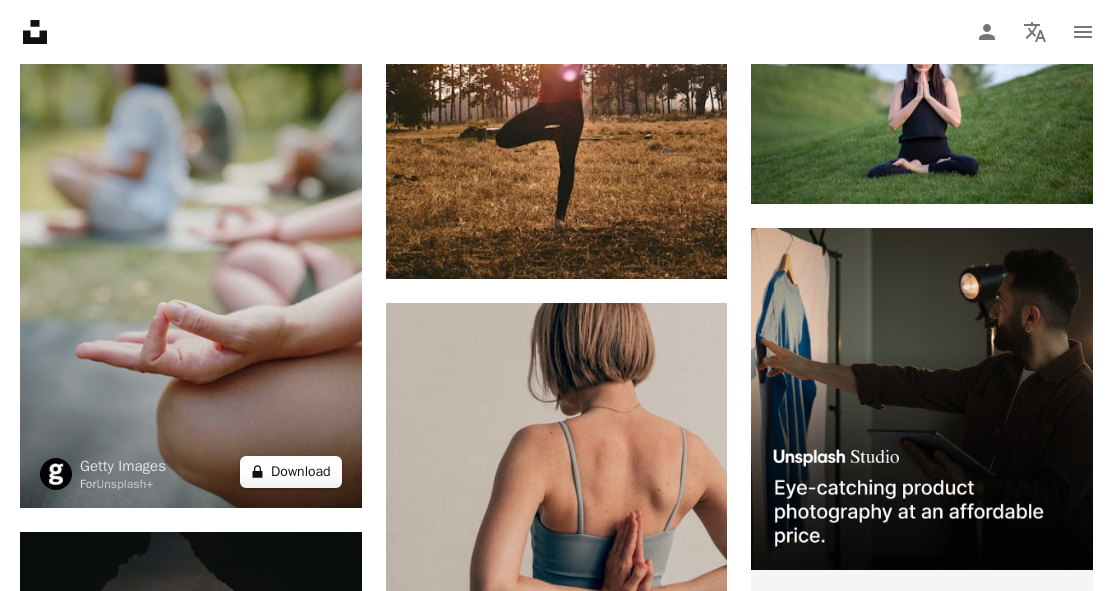 click on "A lock Download" at bounding box center (291, 472) 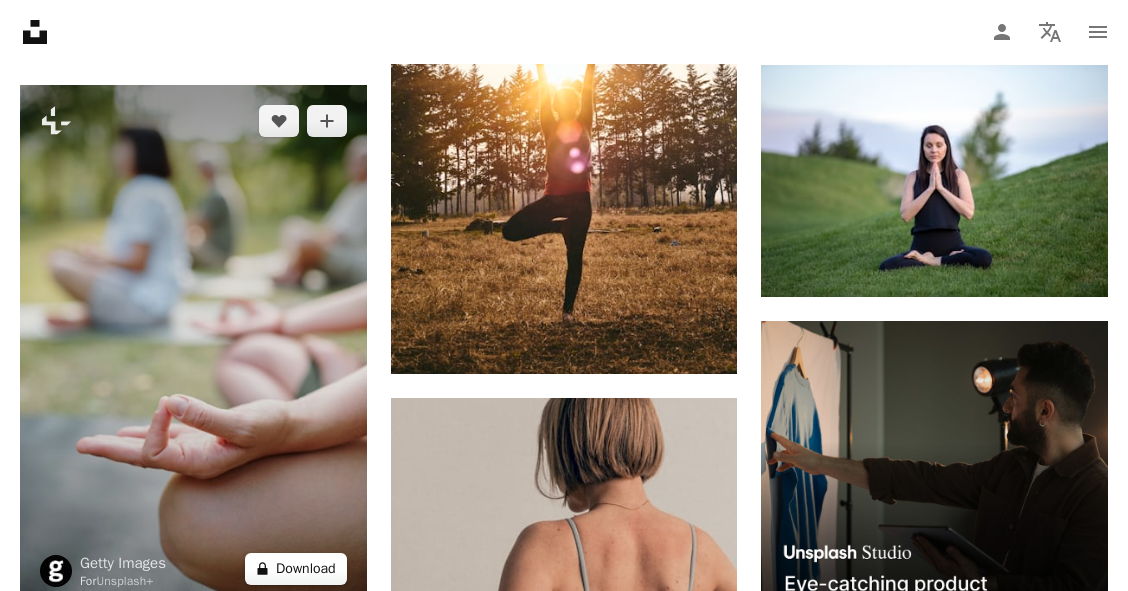 click at bounding box center (302, 40046) 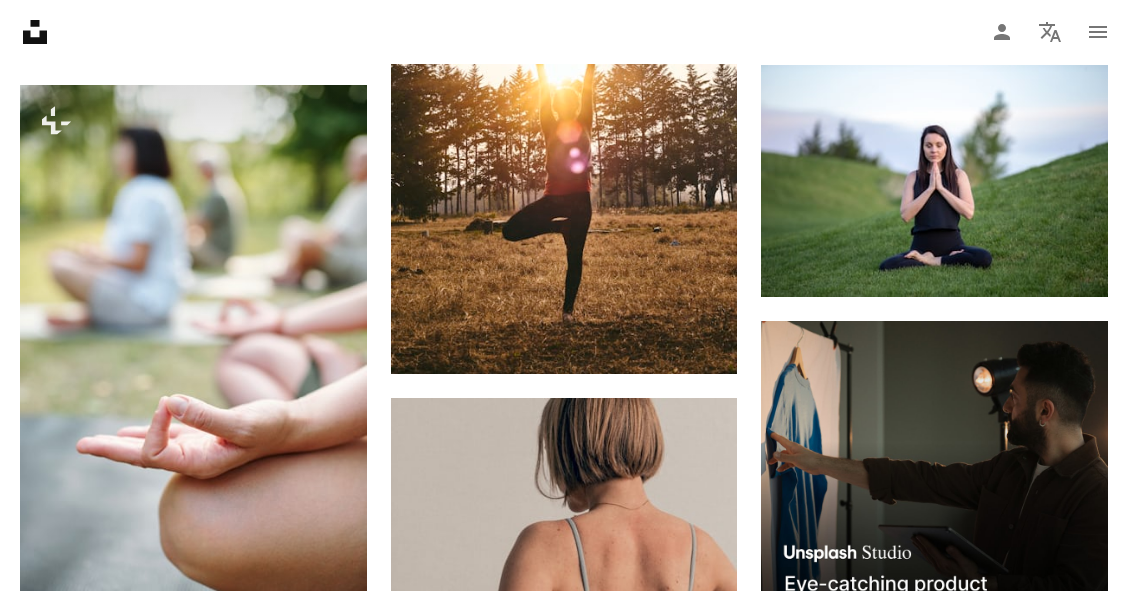 click on "Unsplash logo Unsplash Home A photo Pen Tool A compass A stack of folders Download Person Localization icon navigation menu A magnifying glass **** An X shape Visual search Get Unsplash+ Log in Submit an image Browse premium images on iStock  |  20% off at iStock  ↗ Browse premium images on iStock 20% off at iStock  ↗ View more  ↗ View more on iStock  ↗ A photo Photos   5.3k Pen Tool Illustrations   400 A stack of folders Collections   79k A group of people Users   1.3k A copyright icon © License Arrow down Aspect ratio Orientation Arrow down Unfold Sort by  Relevance Arrow down Filters Filters Yoga Chevron right running meditation fitness pilates yoga man yoga studio wellness yoga mat yoga class gym yoga pose person Plus sign for Unsplash+ A heart A plus sign Getty Images For  Unsplash+ A lock Download Plus sign for Unsplash+ A heart A plus sign [PERSON_NAME] For  Unsplash+ A lock Download A heart A plus sign [PERSON_NAME] Available for hire A checkmark inside of a circle A heart A heart Mo" at bounding box center [564, 16237] 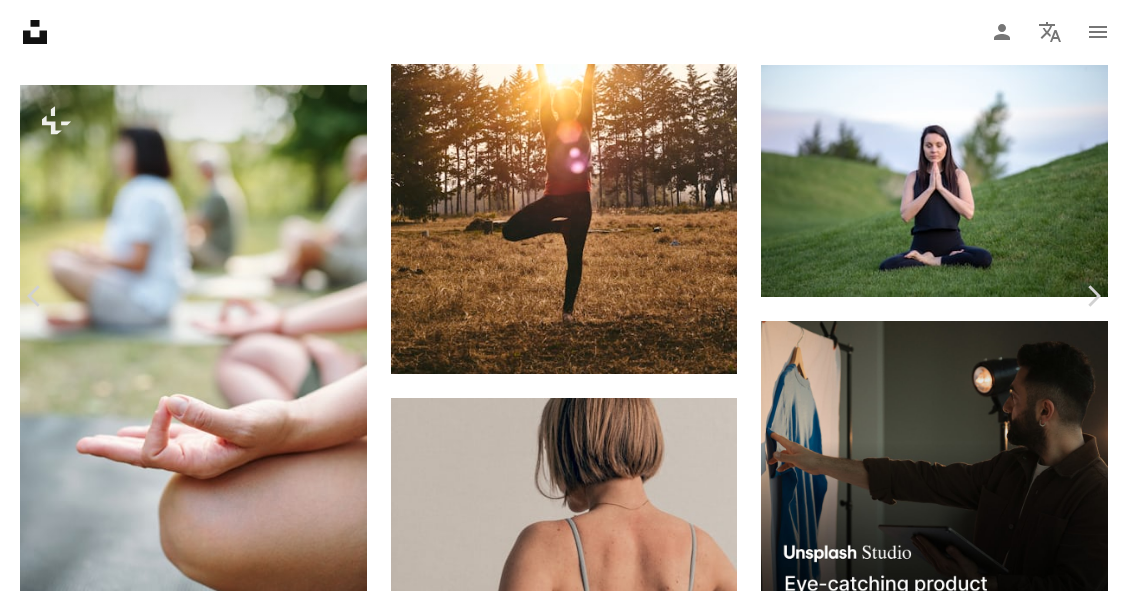 click on "A lock Download" at bounding box center (971, 39741) 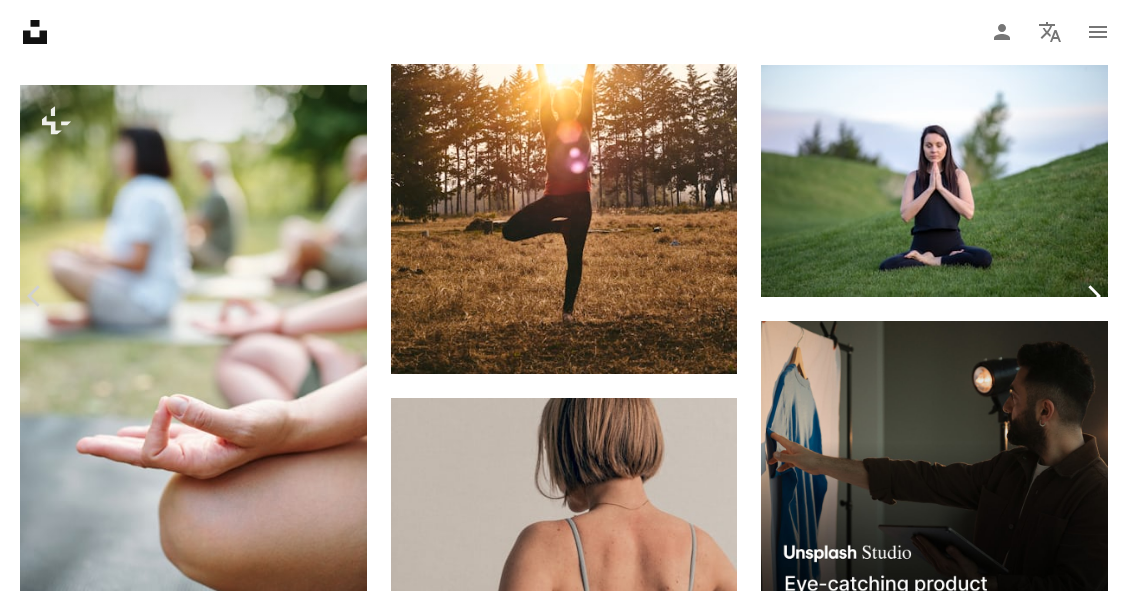 click on "Chevron right" at bounding box center [1093, 296] 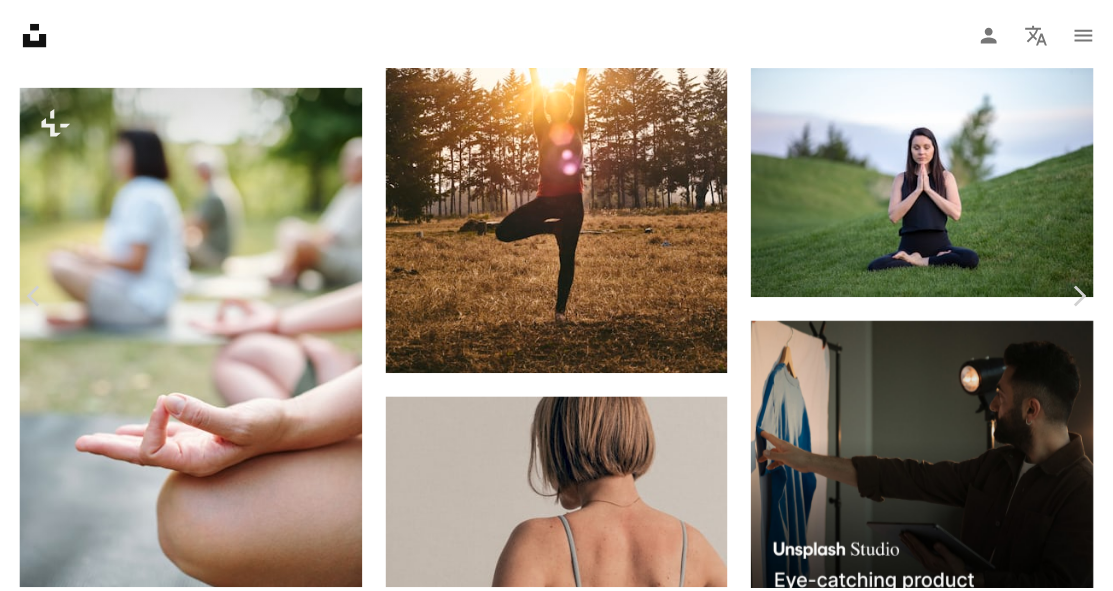 scroll, scrollTop: 517, scrollLeft: 0, axis: vertical 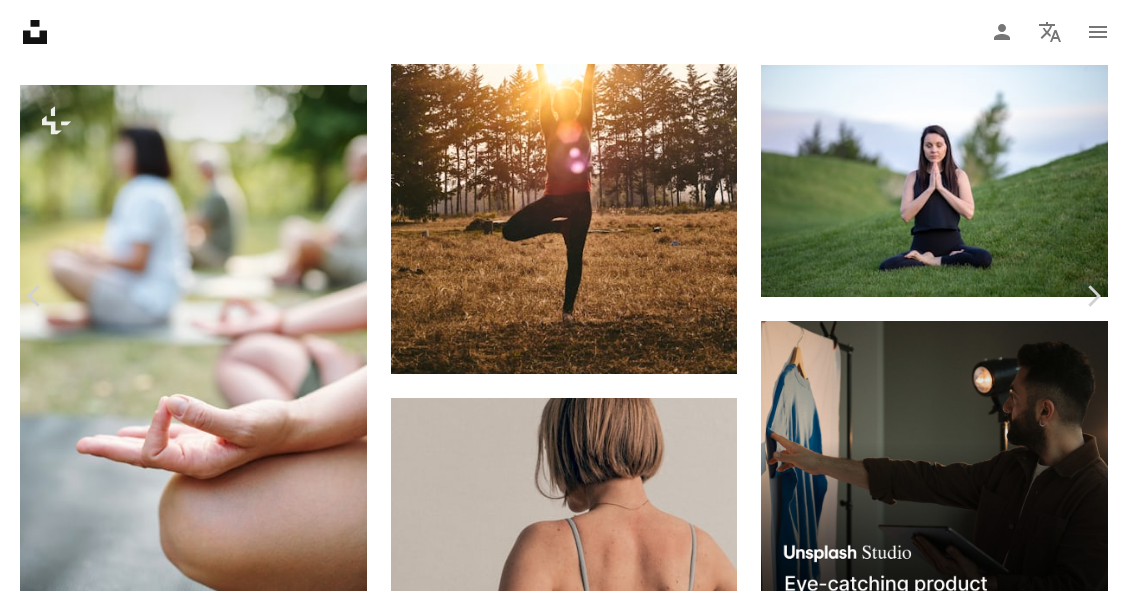 click on "An X shape" at bounding box center [20, 20] 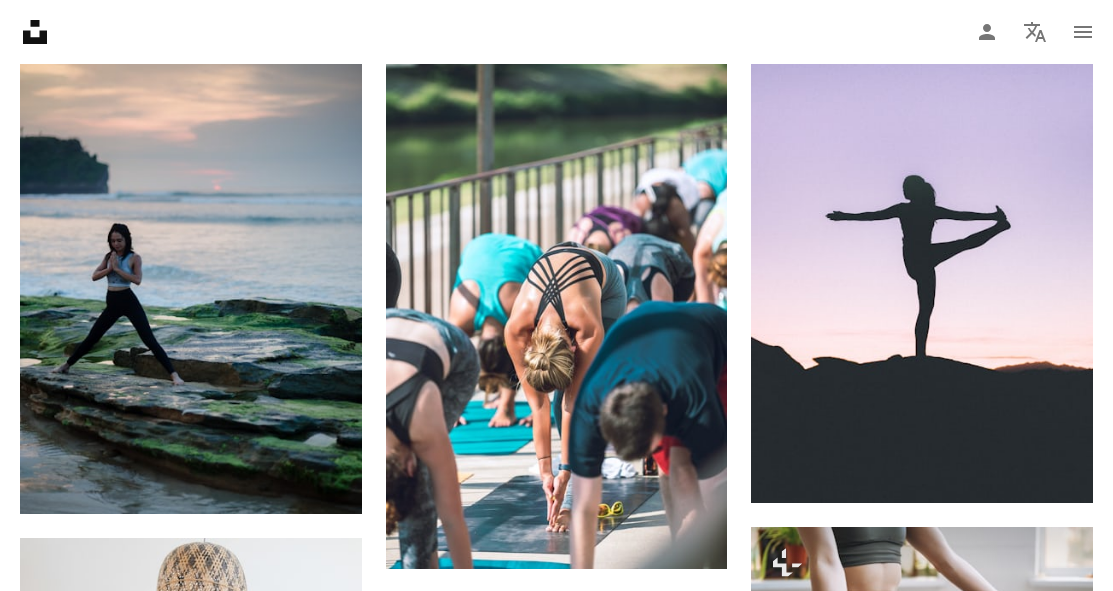 scroll, scrollTop: 8020, scrollLeft: 0, axis: vertical 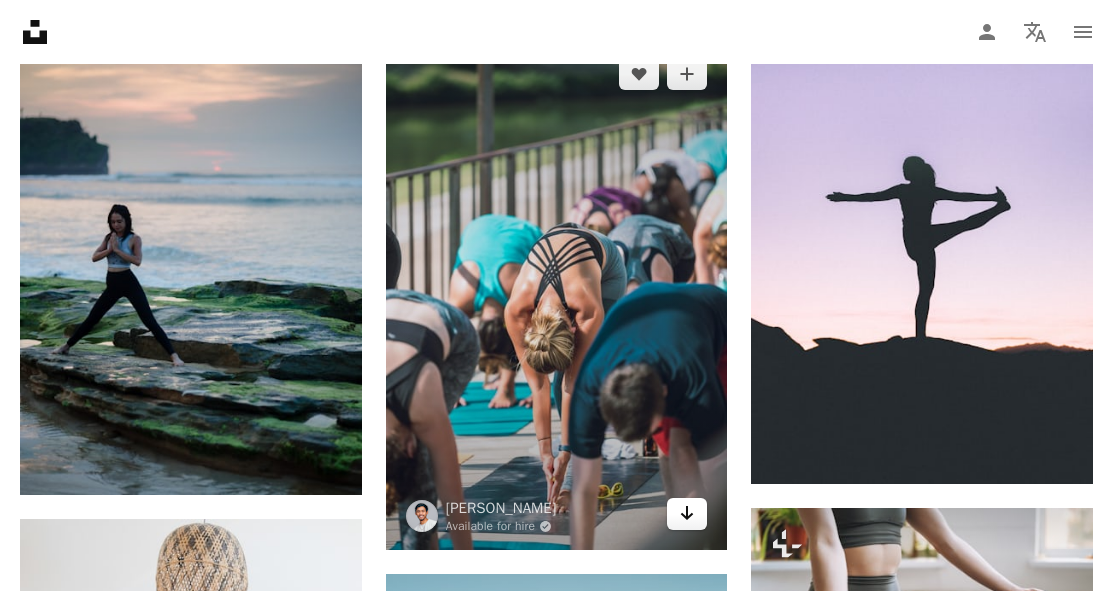 click on "Arrow pointing down" 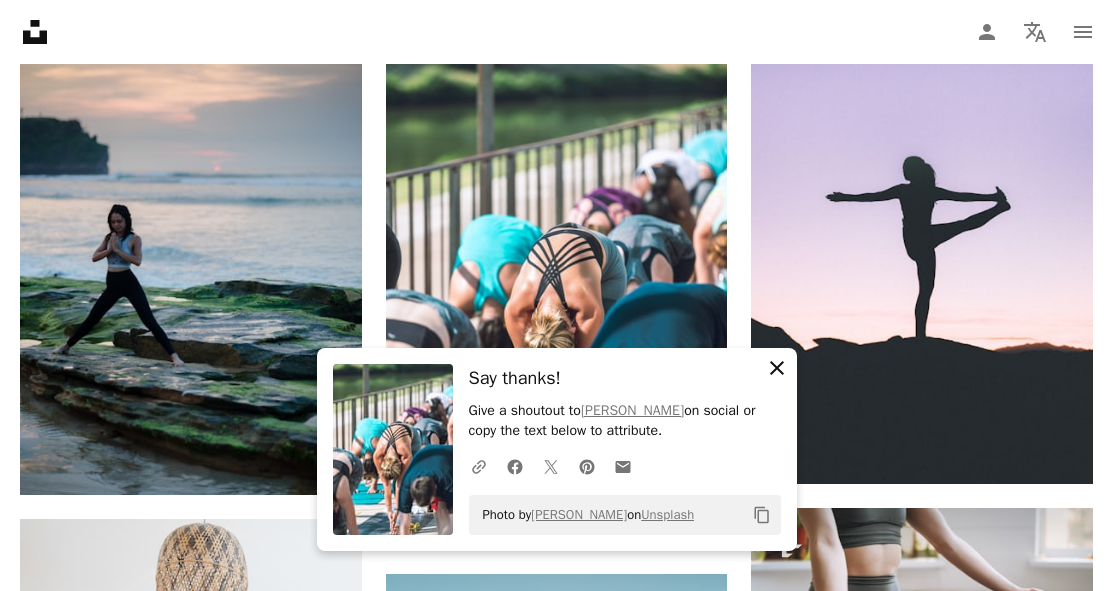 click 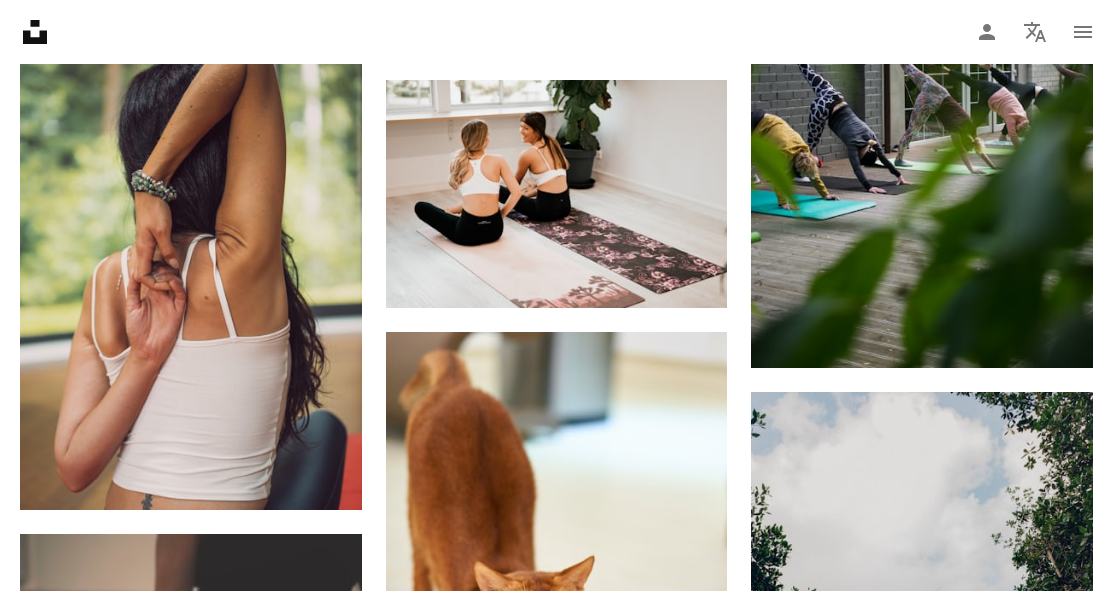 scroll, scrollTop: 10339, scrollLeft: 0, axis: vertical 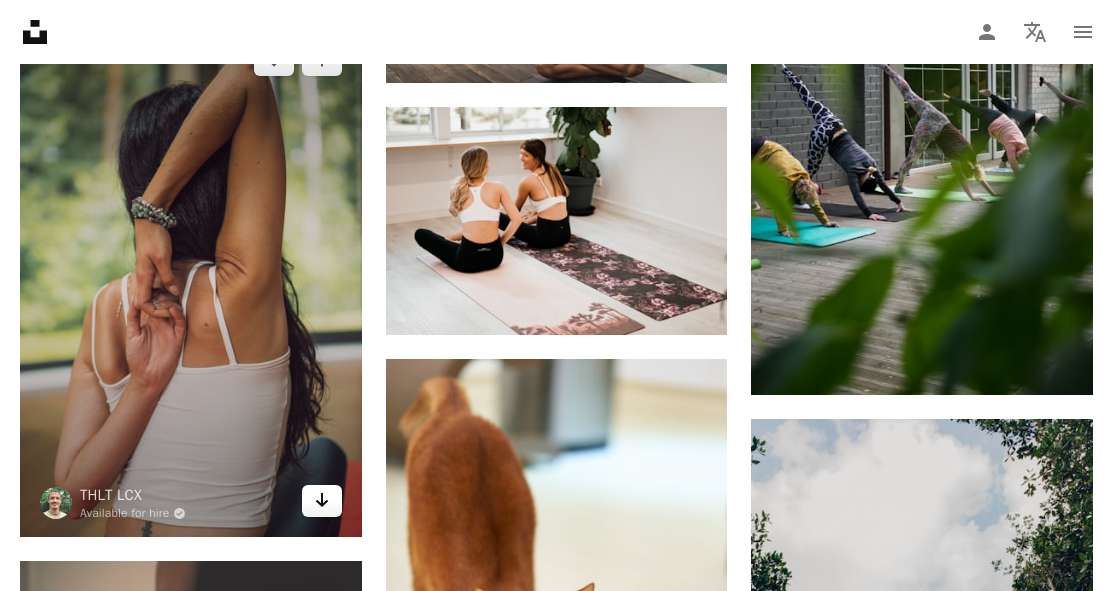 click on "Arrow pointing down" 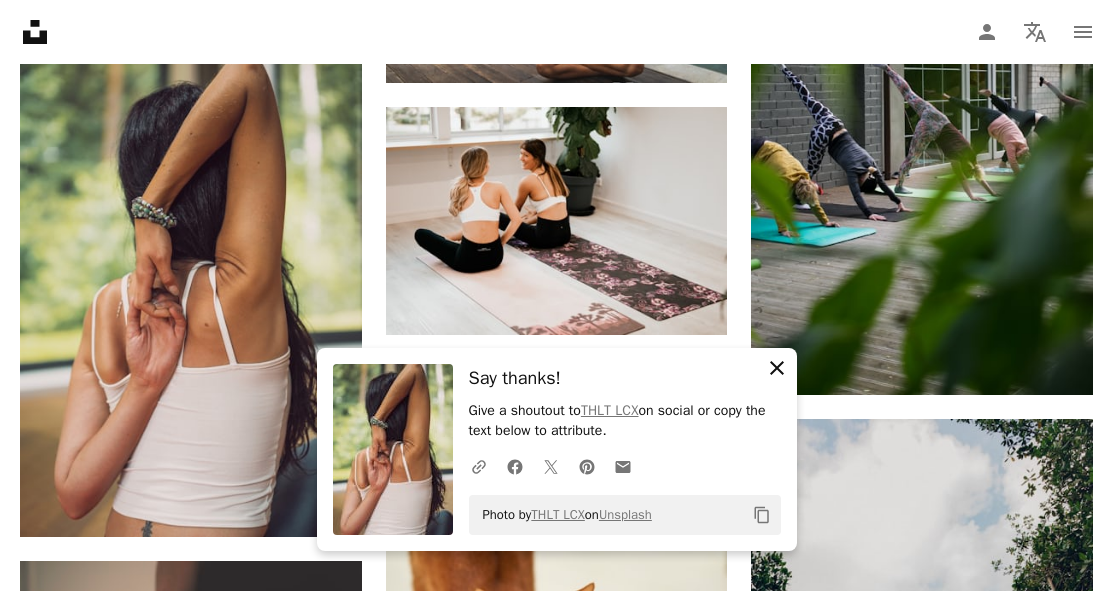 click on "An X shape" 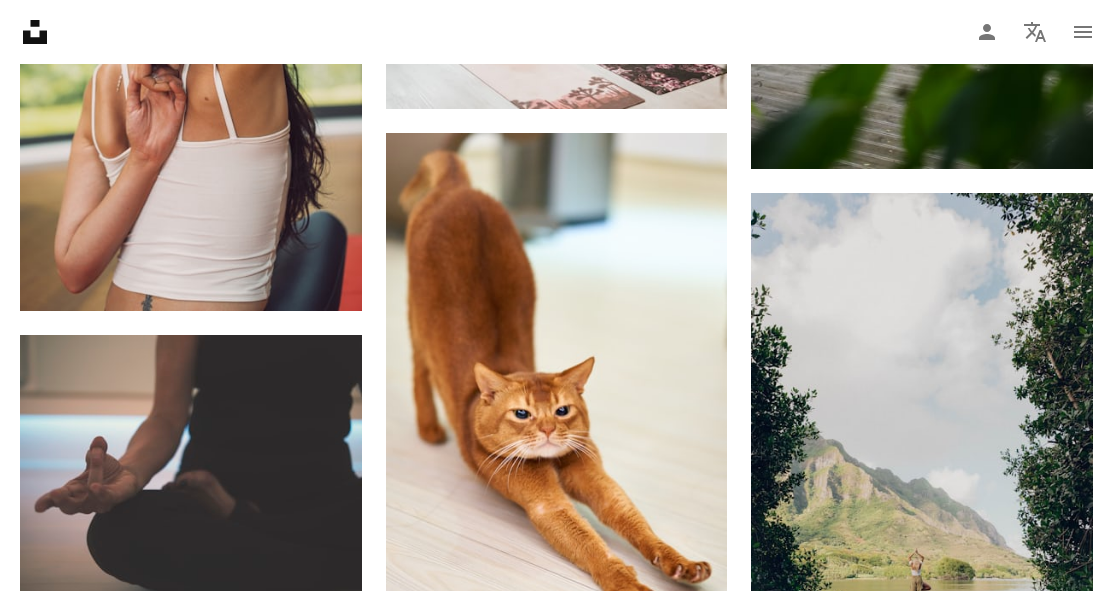 scroll, scrollTop: 10633, scrollLeft: 0, axis: vertical 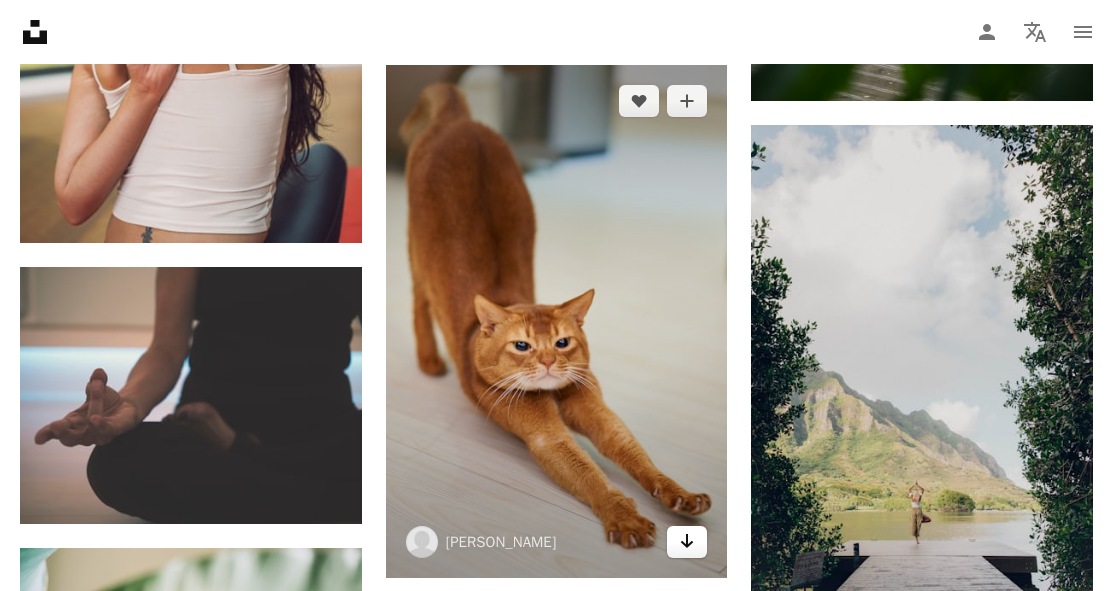 click on "Arrow pointing down" 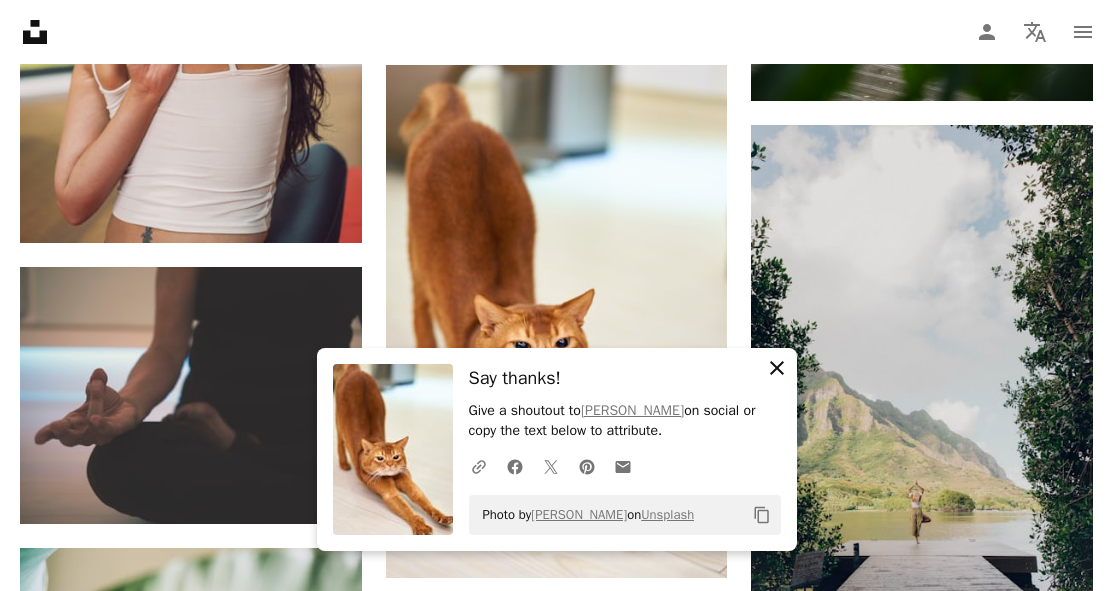 click on "An X shape" 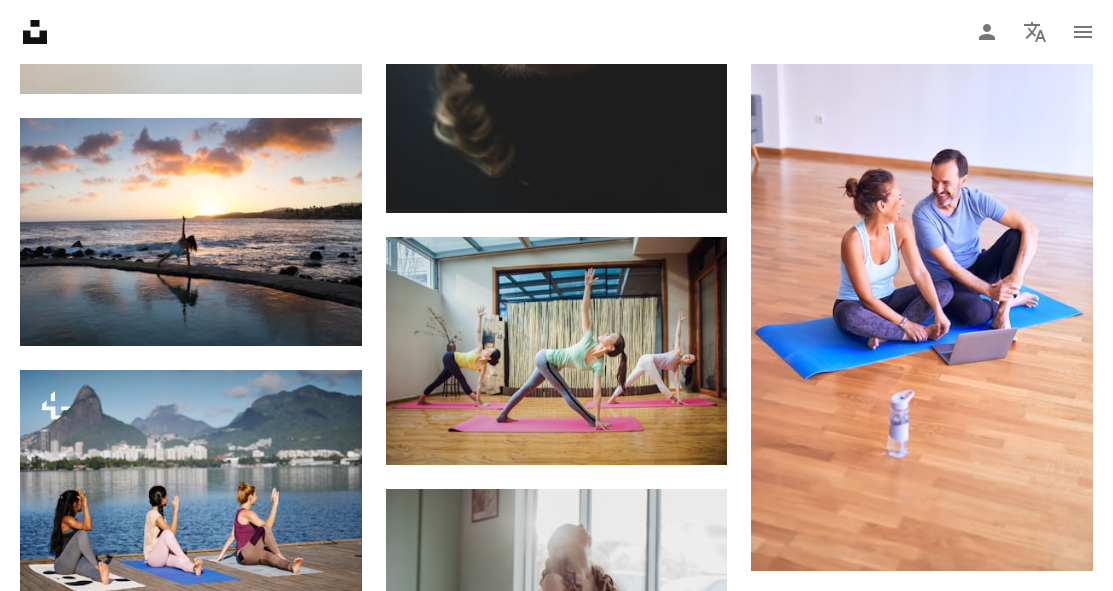 scroll, scrollTop: 17233, scrollLeft: 0, axis: vertical 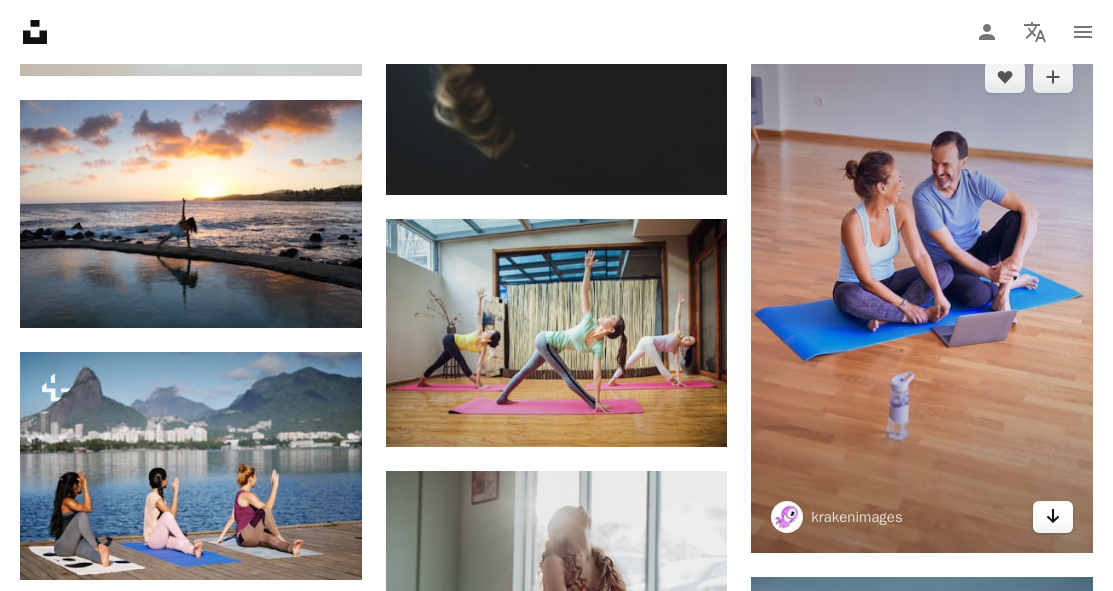 click on "Arrow pointing down" 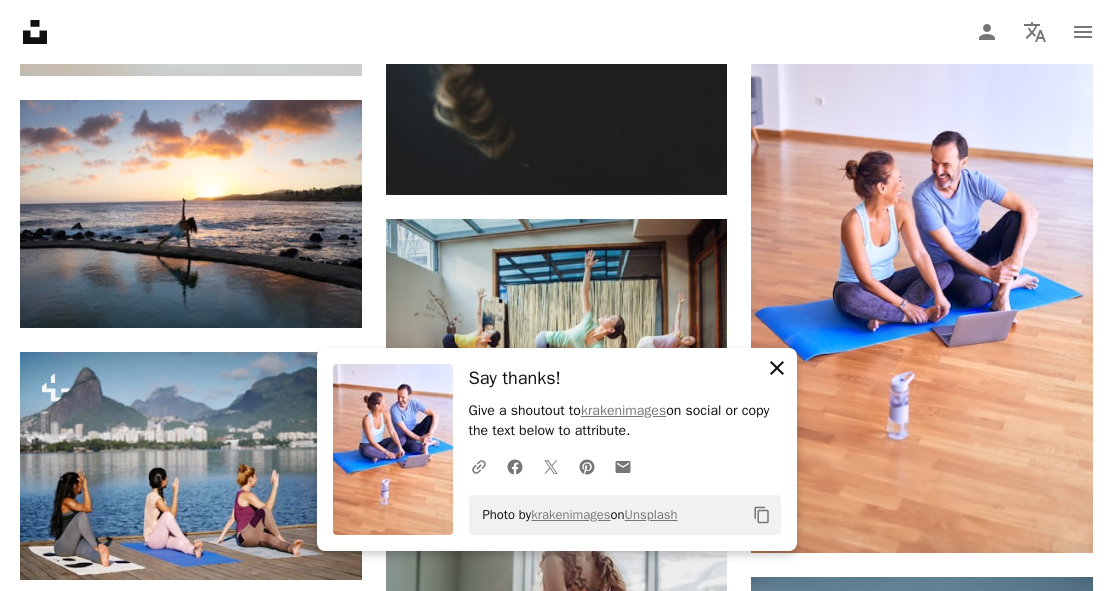 click on "An X shape" 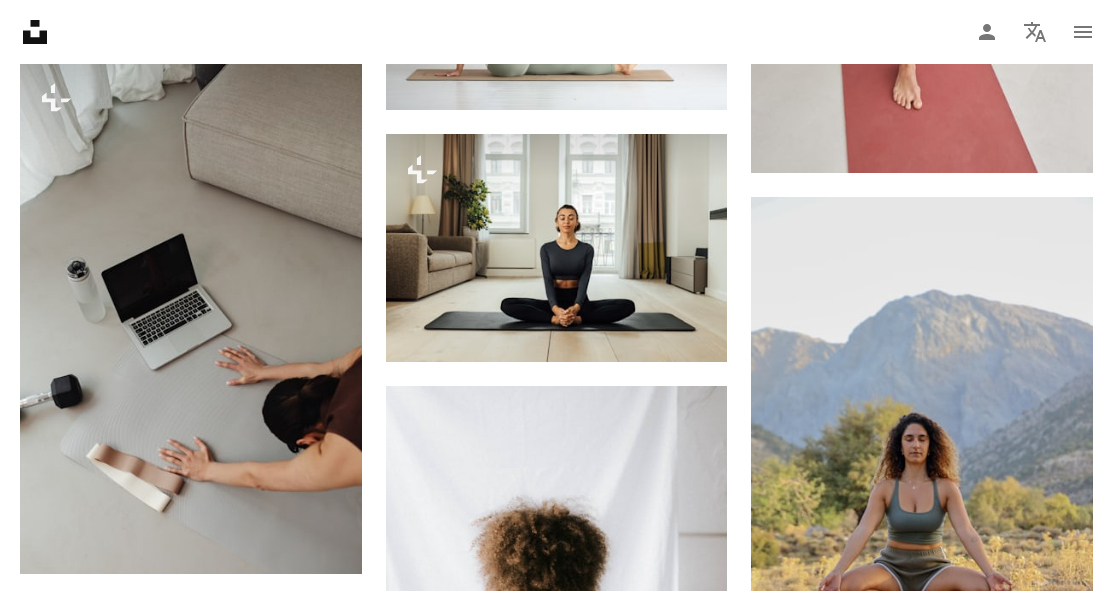scroll, scrollTop: 19674, scrollLeft: 0, axis: vertical 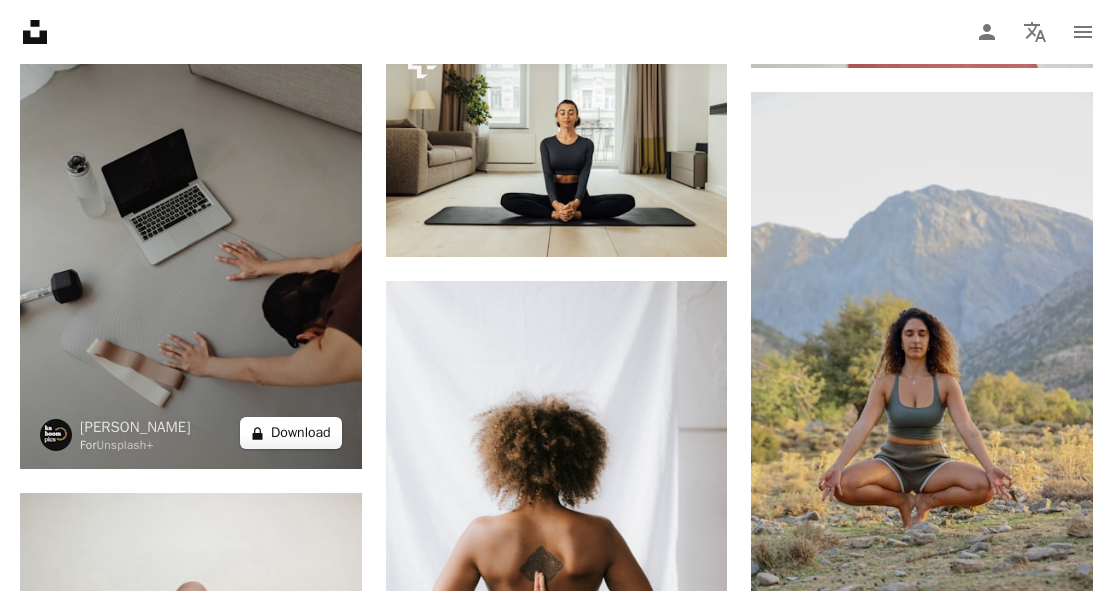 click 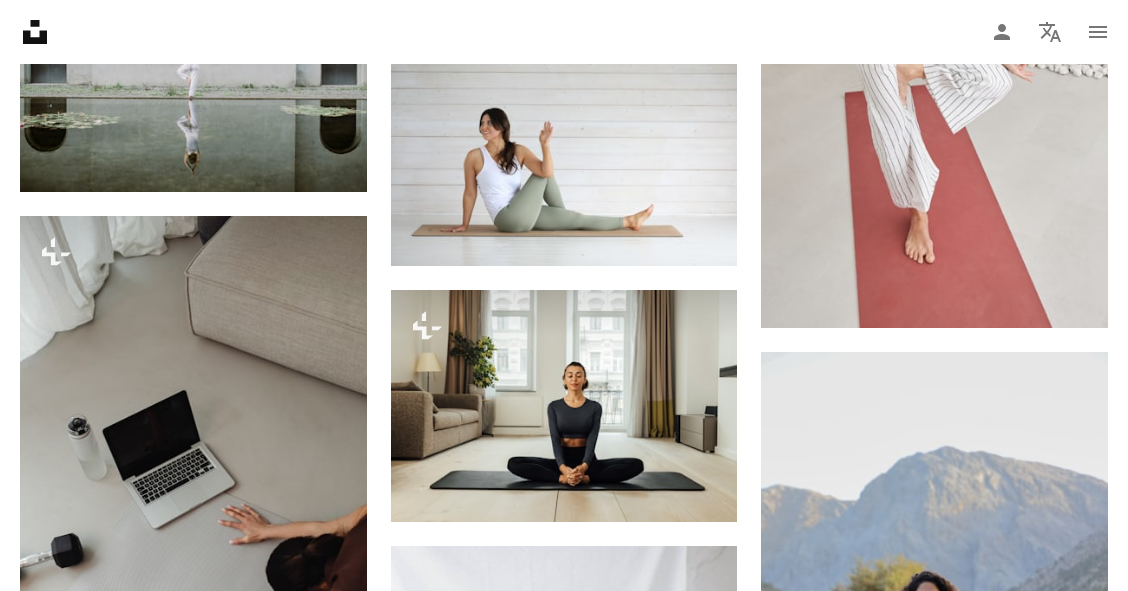 click on "An X shape Premium, ready to use images. Get unlimited access. A plus sign Members-only content added monthly A plus sign Unlimited royalty-free downloads A plus sign Illustrations  New A plus sign Enhanced legal protections yearly 65%  off monthly $20   $7 CAD per month * Get  Unsplash+ * When paid annually, billed upfront  $84 Taxes where applicable. Renews automatically. Cancel anytime." at bounding box center (564, 27534) 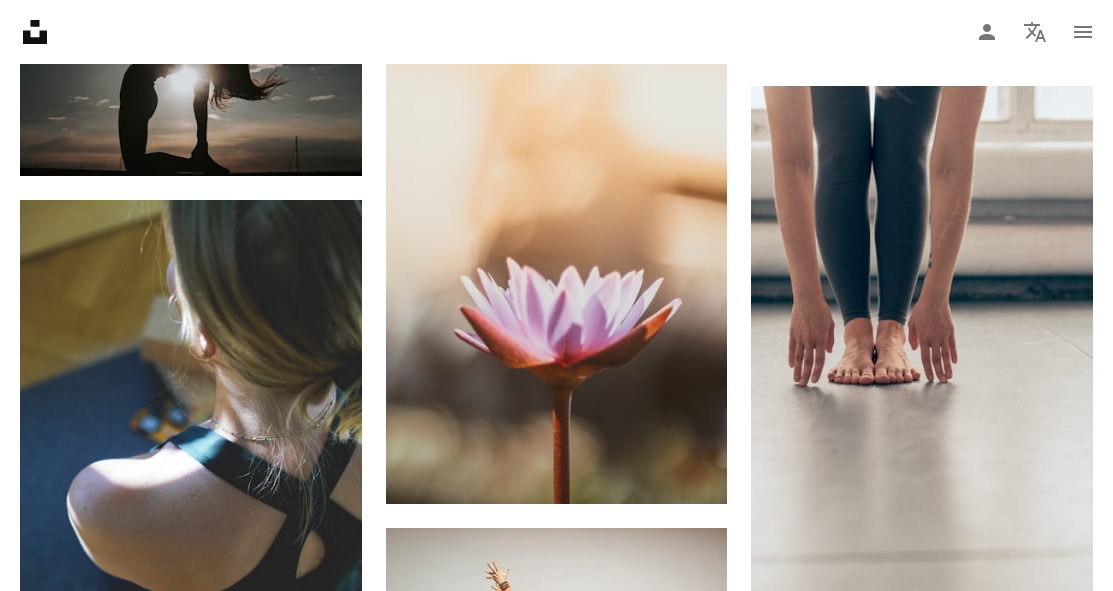scroll, scrollTop: 21261, scrollLeft: 0, axis: vertical 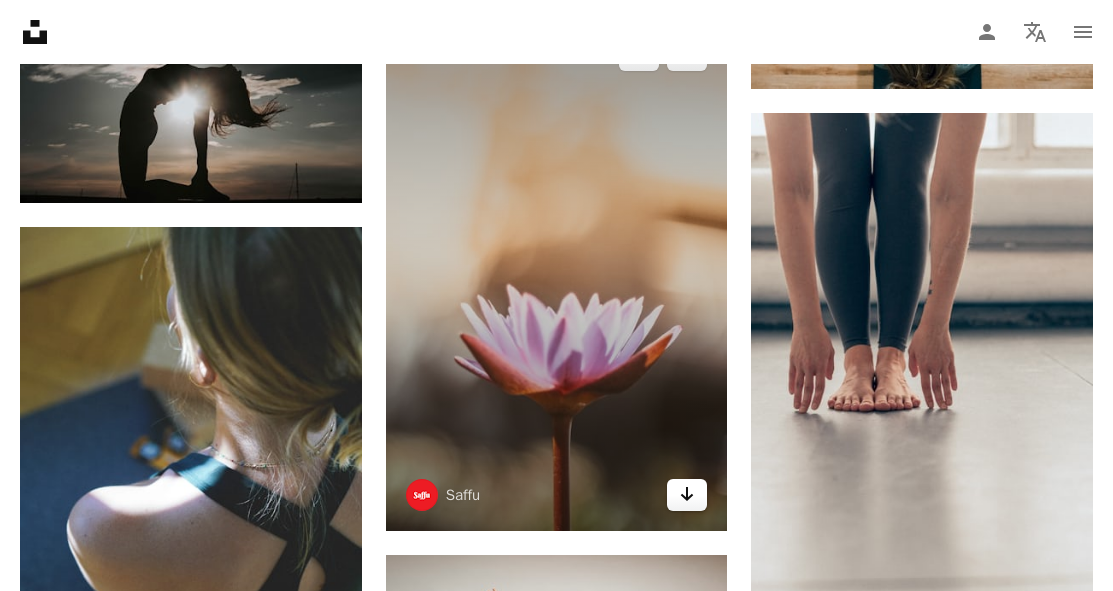 click on "Arrow pointing down" at bounding box center (687, 495) 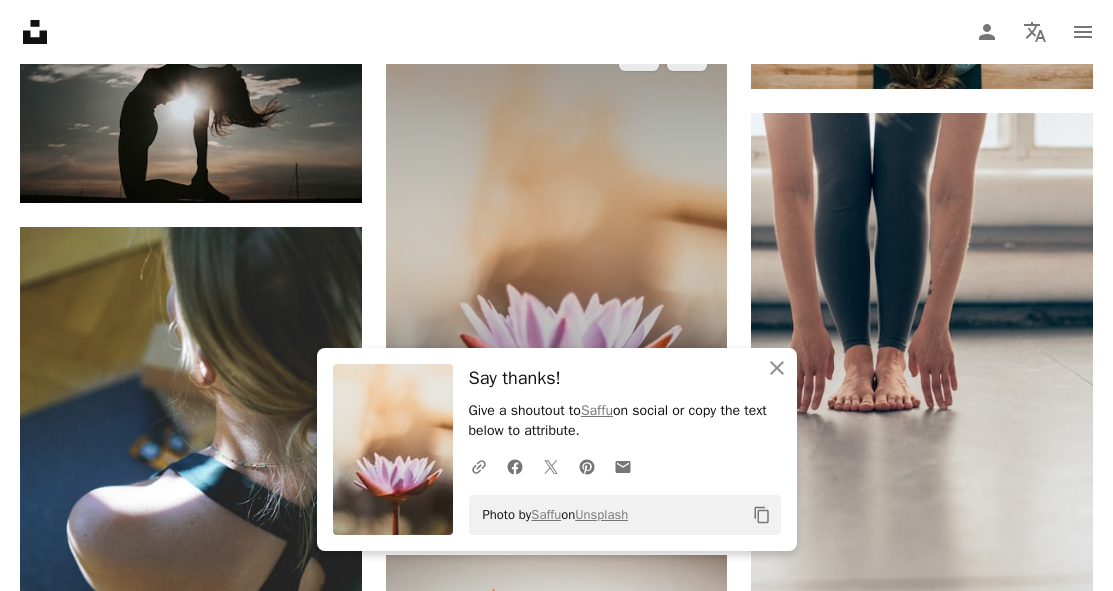 click at bounding box center (557, 275) 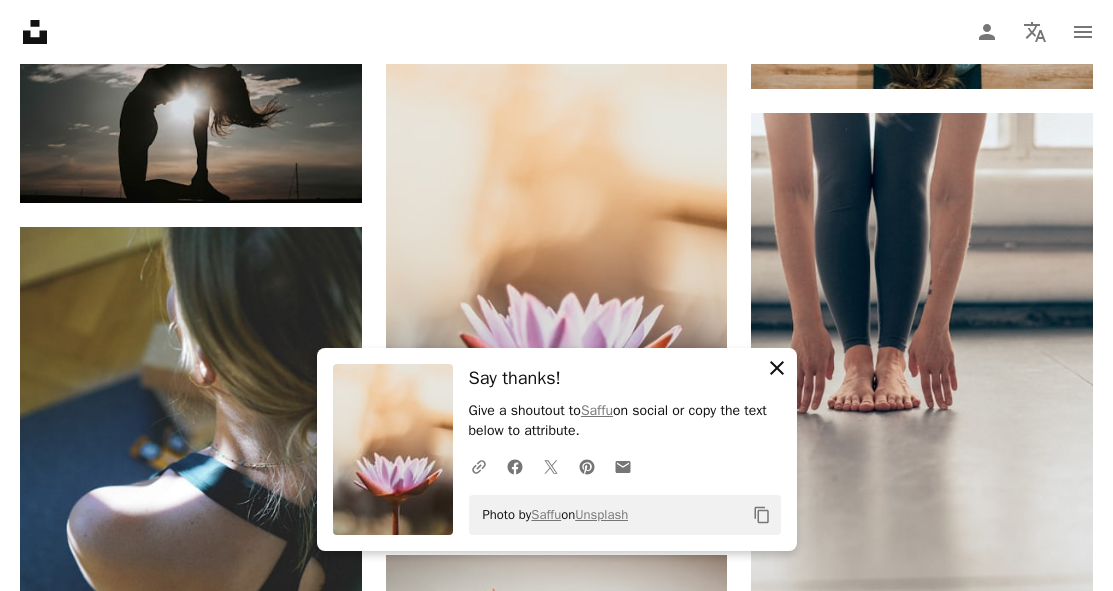 click on "An X shape" 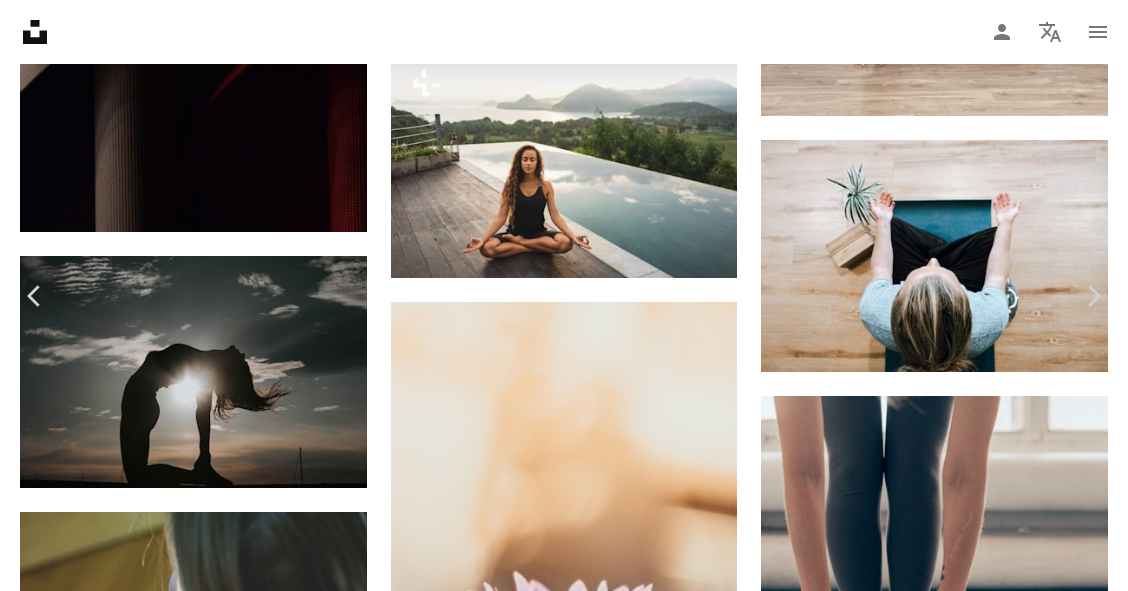 click on "An X shape Chevron left Chevron right Saffu saffu A heart A plus sign Download free Chevron down Zoom in Views 13,600,312 Downloads 125,932 Featured in Photos A forward-right arrow Share Info icon Info More Actions Pink orange flower Calendar outlined Published on  [DATE] Camera Canon, EOS 700D Safety Free to use under the  Unsplash License flower pink flower wallpaper trees maldives lotus tropical bokeh flower background blur petal glow lens flare flare background plant yoga website grey health Backgrounds Browse premium related images on iStock  |  Save 20% with code UNSPLASH20 View more on iStock  ↗ Related images A heart A plus sign Ilyuza Mingazova Available for hire A checkmark inside of a circle Arrow pointing down Plus sign for Unsplash+ A heart A plus sign Getty Images For  Unsplash+ A lock Download A heart A plus sign [PERSON_NAME] Available for hire A checkmark inside of a circle Arrow pointing down A heart A plus sign [PERSON_NAME] Available for hire A checkmark inside of a circle" at bounding box center (564, 25947) 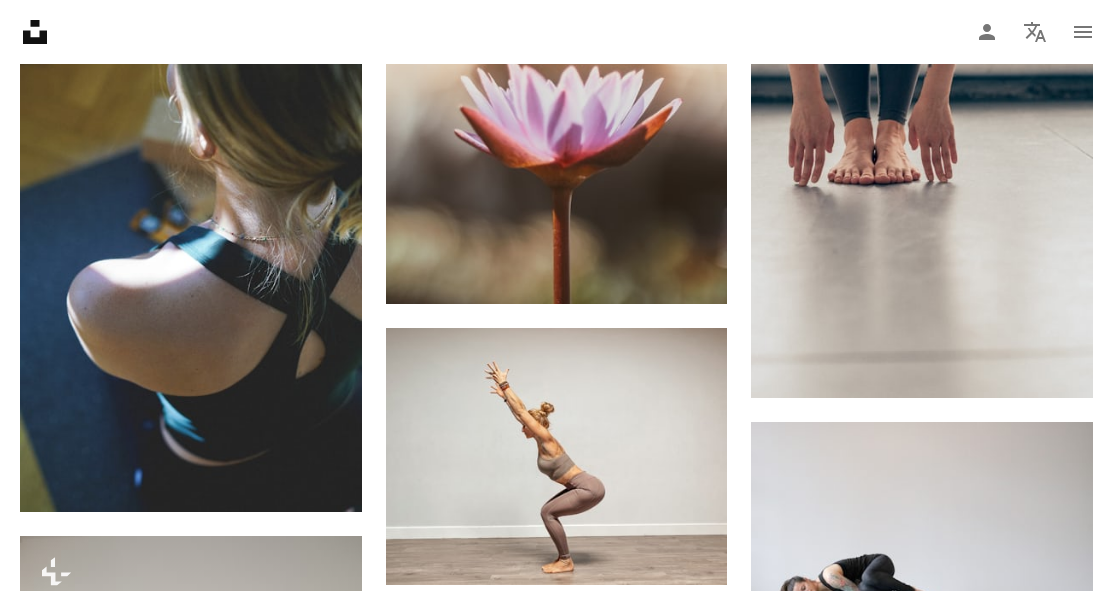 scroll, scrollTop: 21528, scrollLeft: 0, axis: vertical 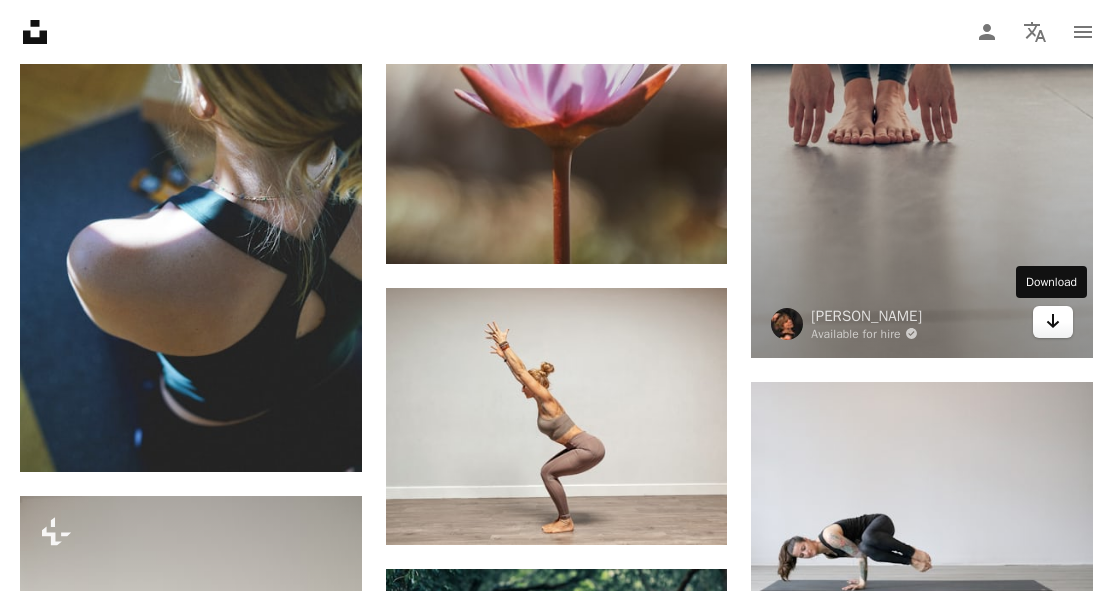 click on "Arrow pointing down" 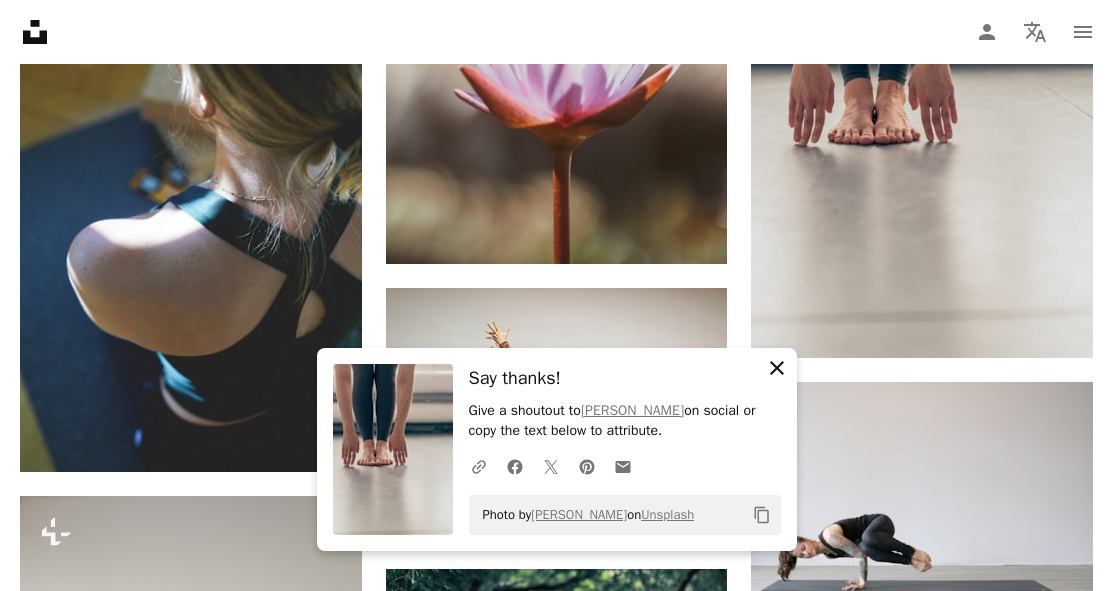 click 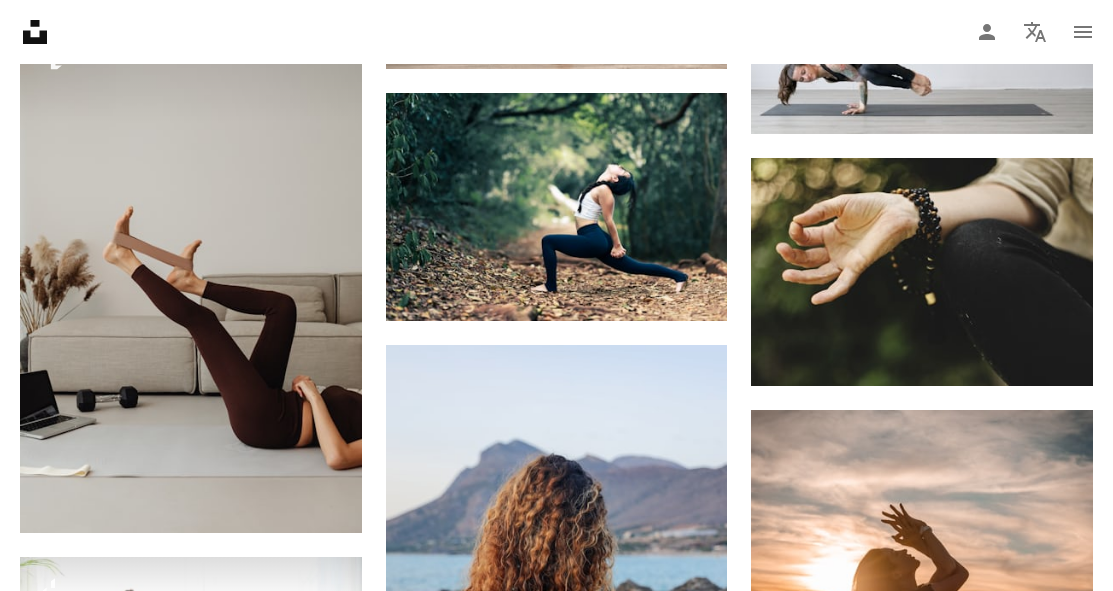 scroll, scrollTop: 22021, scrollLeft: 0, axis: vertical 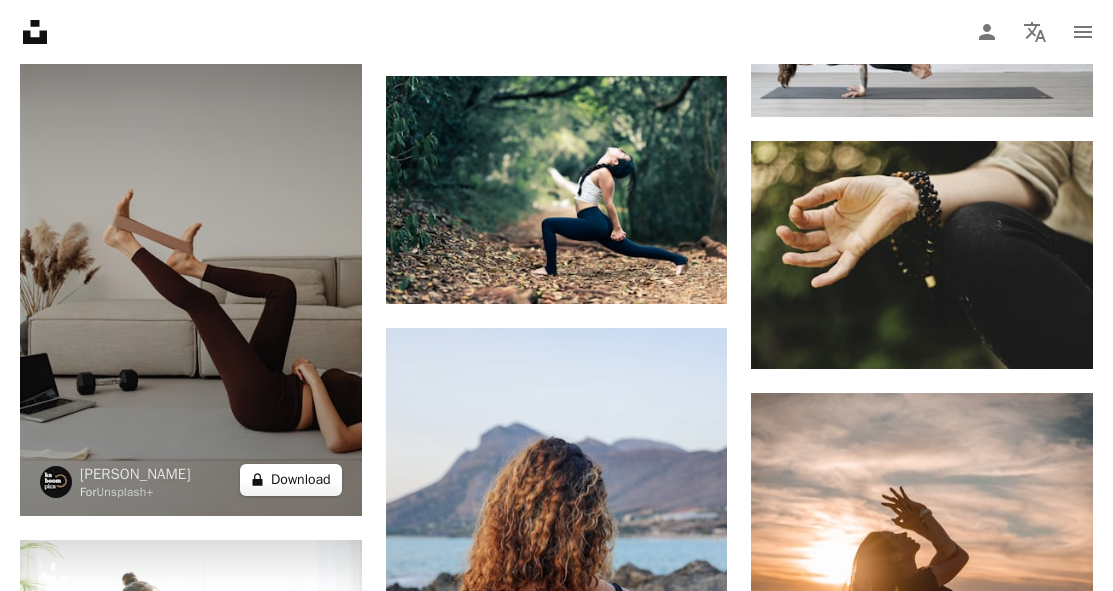 click on "A lock Download" at bounding box center (291, 480) 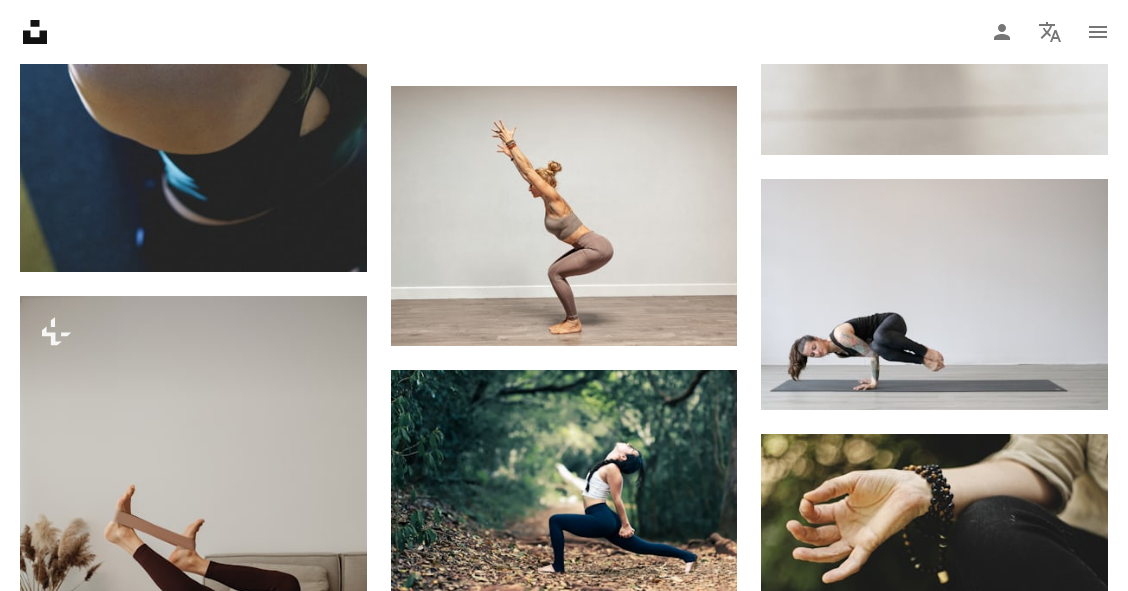click on "An X shape Premium, ready to use images. Get unlimited access. A plus sign Members-only content added monthly A plus sign Unlimited royalty-free downloads A plus sign Illustrations  New A plus sign Enhanced legal protections yearly 65%  off monthly $20   $7 CAD per month * Get  Unsplash+ * When paid annually, billed upfront  $84 Taxes where applicable. Renews automatically. Cancel anytime." at bounding box center (564, 25187) 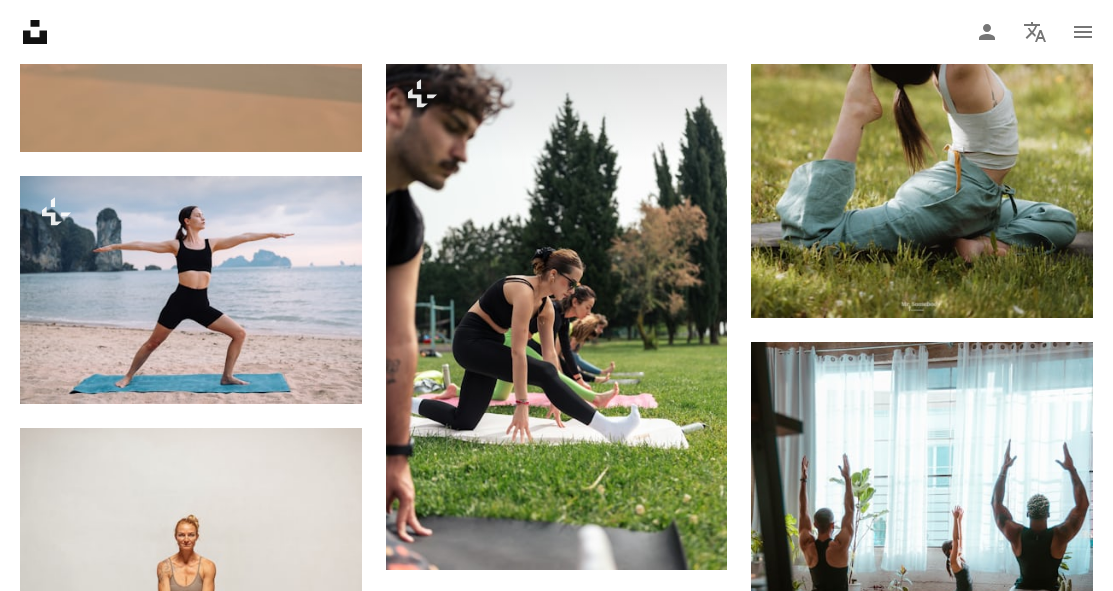 scroll, scrollTop: 23035, scrollLeft: 0, axis: vertical 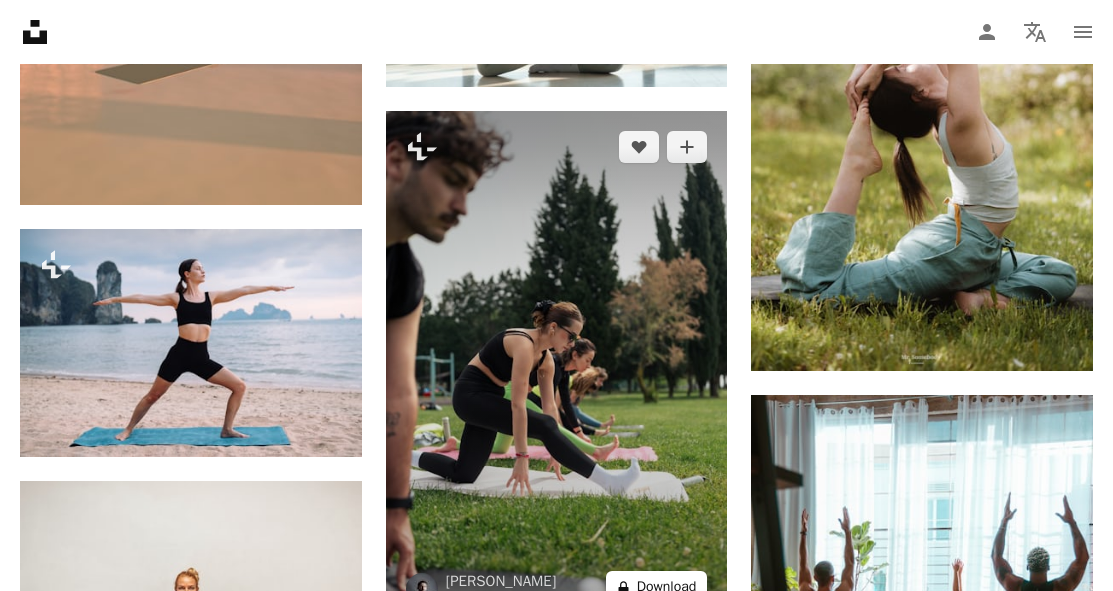 click on "A lock Download" at bounding box center (657, 587) 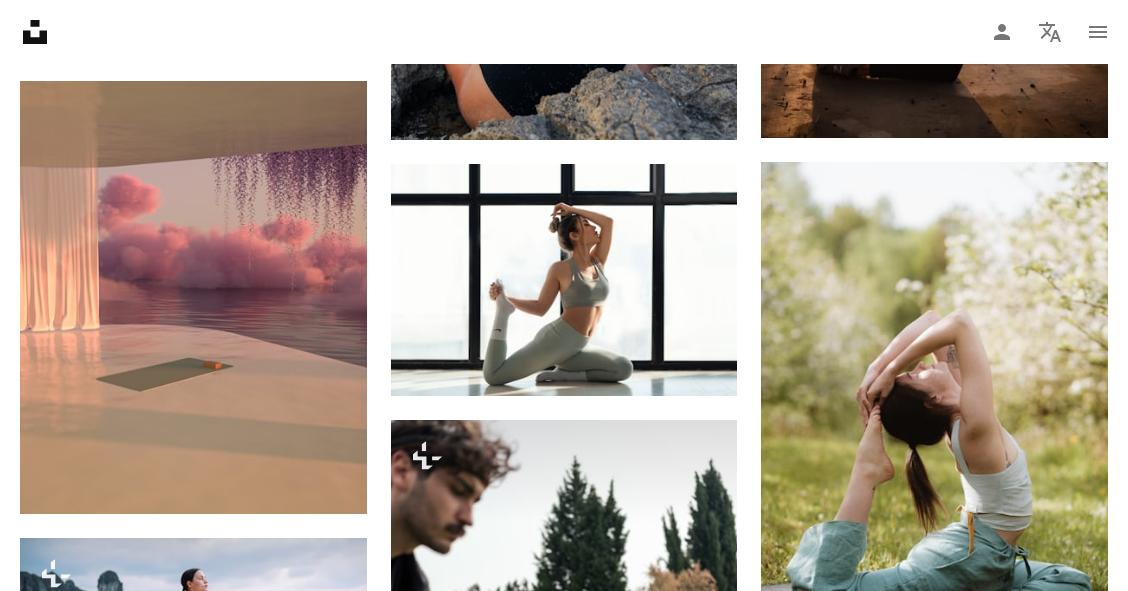 click on "An X shape Premium, ready to use images. Get unlimited access. A plus sign Members-only content added monthly A plus sign Unlimited royalty-free downloads A plus sign Illustrations  New A plus sign Enhanced legal protections yearly 65%  off monthly $20   $7 CAD per month * Get  Unsplash+ * When paid annually, billed upfront  $84 Taxes where applicable. Renews automatically. Cancel anytime." at bounding box center (564, 24173) 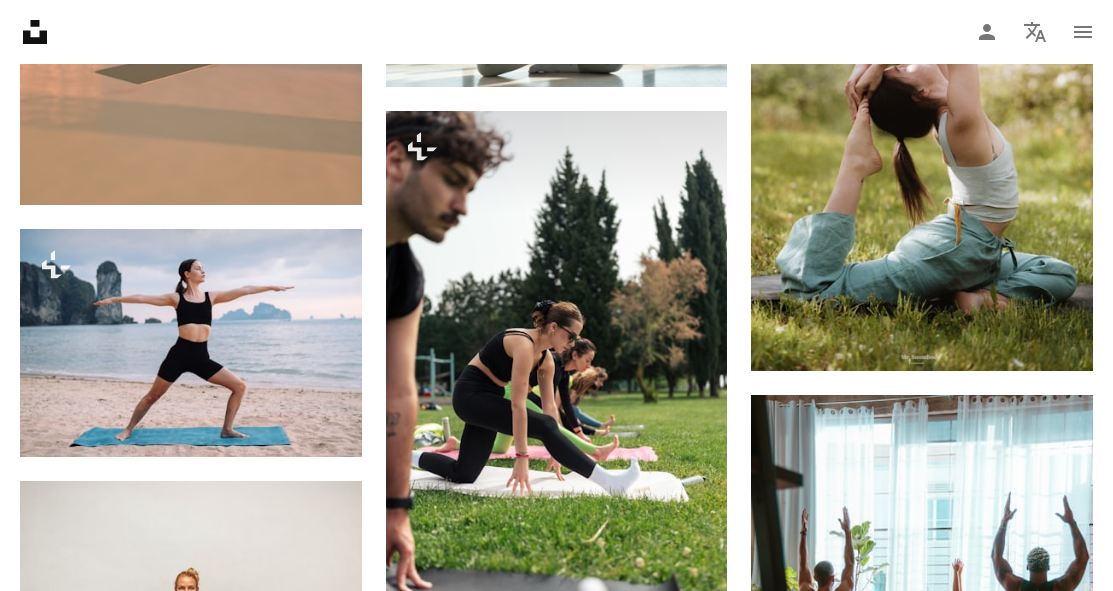 click on "Plus sign for Unsplash+ A heart A plus sign Getty Images For  Unsplash+ A lock Download Plus sign for Unsplash+ A heart A plus sign [PERSON_NAME] For  Unsplash+ A lock Download A heart A plus sign [PERSON_NAME] Available for hire A checkmark inside of a circle Arrow pointing down A heart A plus sign [PERSON_NAME] Arrow pointing down Plus sign for Unsplash+ A heart A plus sign Getty Images For  Unsplash+ A lock Download A heart A plus sign [PERSON_NAME] Arrow pointing down A heart A plus sign [PERSON_NAME] Available for hire A checkmark inside of a circle Arrow pointing down A heart A plus sign [PERSON_NAME] Available for hire A checkmark inside of a circle Arrow pointing down A heart A plus sign [PERSON_NAME] Arrow pointing down A heart A plus sign [PERSON_NAME] Arrow pointing down –– ––– –––  –– ––– –  ––– –––  ––––  –   – –– –––  – – ––– –– –– –––– –– On-brand and on budget images for your next campaign Mo" at bounding box center (556, 384) 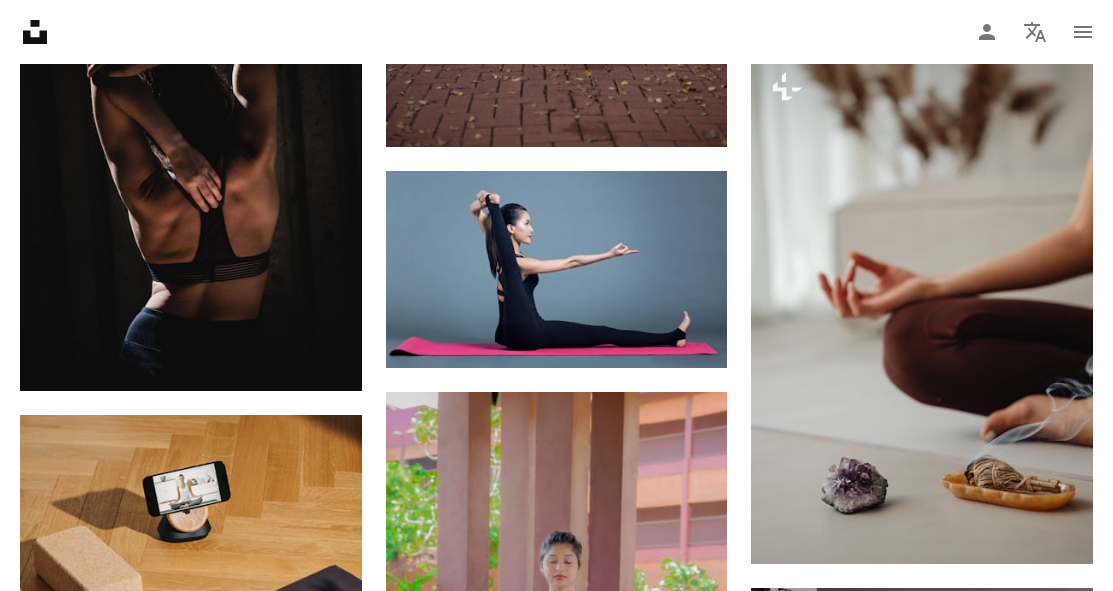 scroll, scrollTop: 35291, scrollLeft: 0, axis: vertical 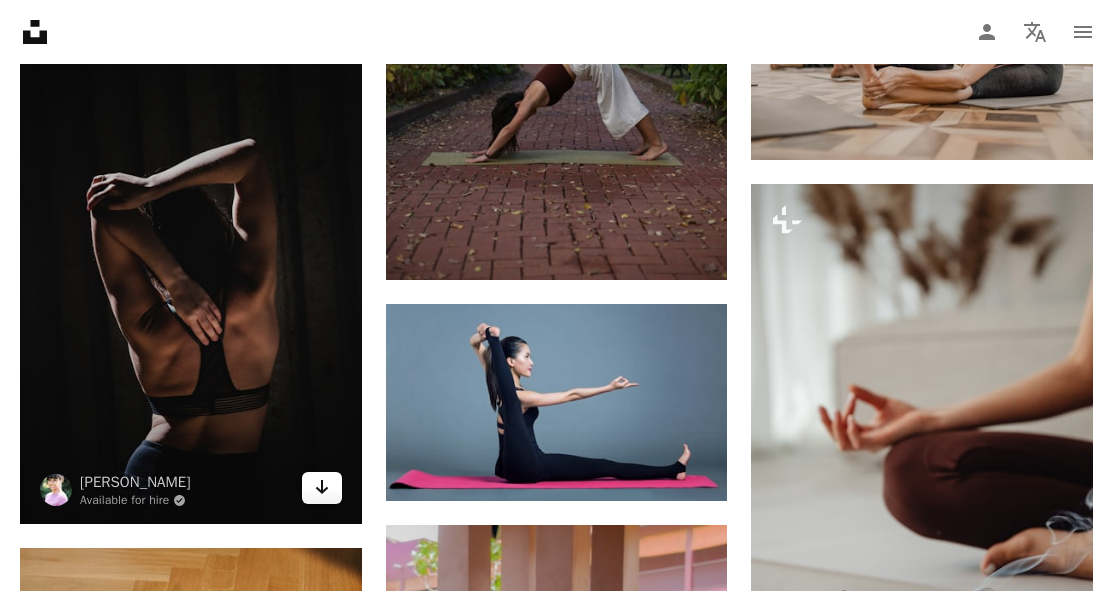 click 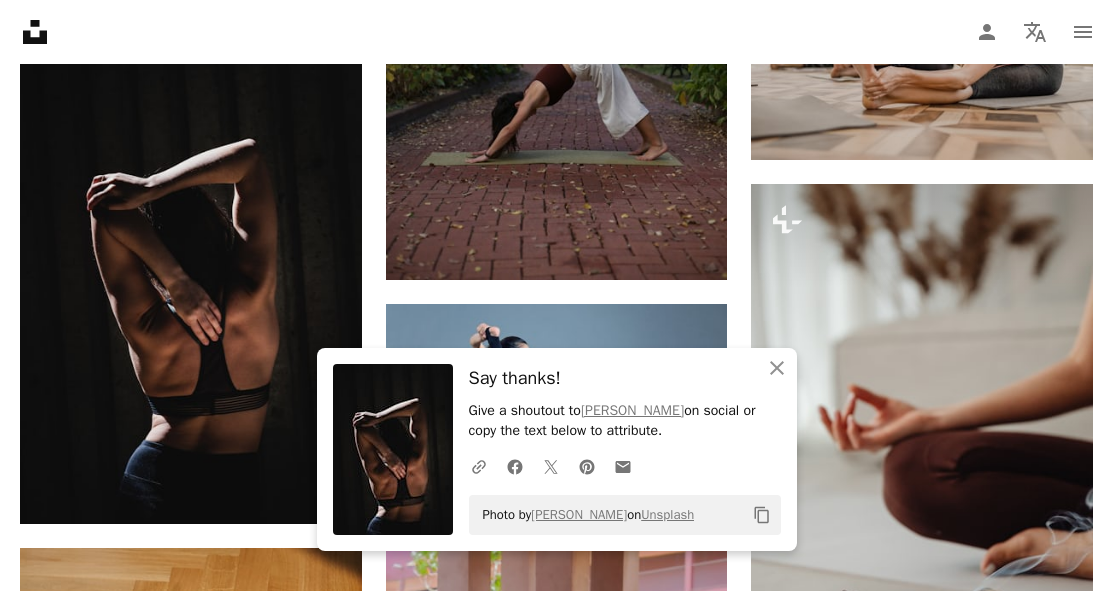 click on "Say thanks! Give a shoutout to  [PERSON_NAME]  on social or copy the text below to attribute. A URL sharing icon (chains) Facebook icon X (formerly Twitter) icon Pinterest icon An envelope Photo by  [PERSON_NAME]  on  Unsplash
Copy content" at bounding box center [625, 449] 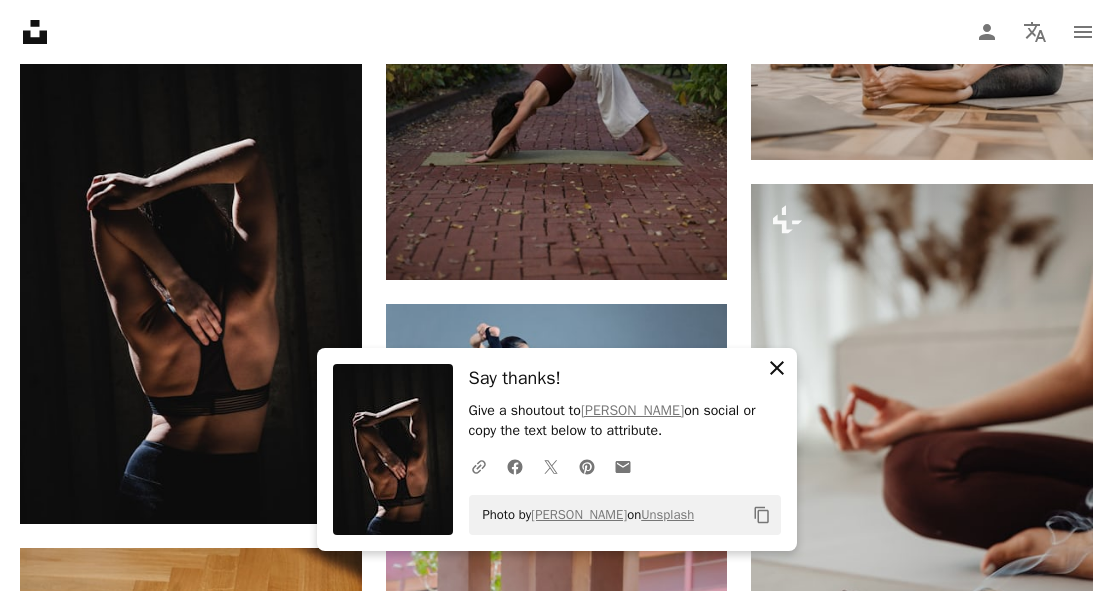 click on "An X shape" 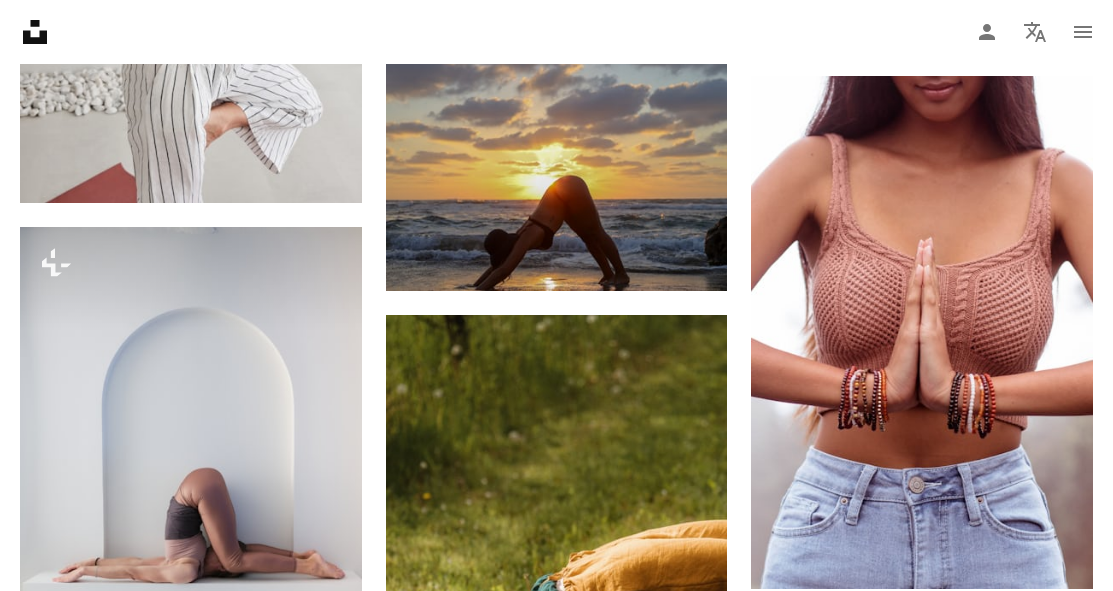 scroll, scrollTop: 42051, scrollLeft: 0, axis: vertical 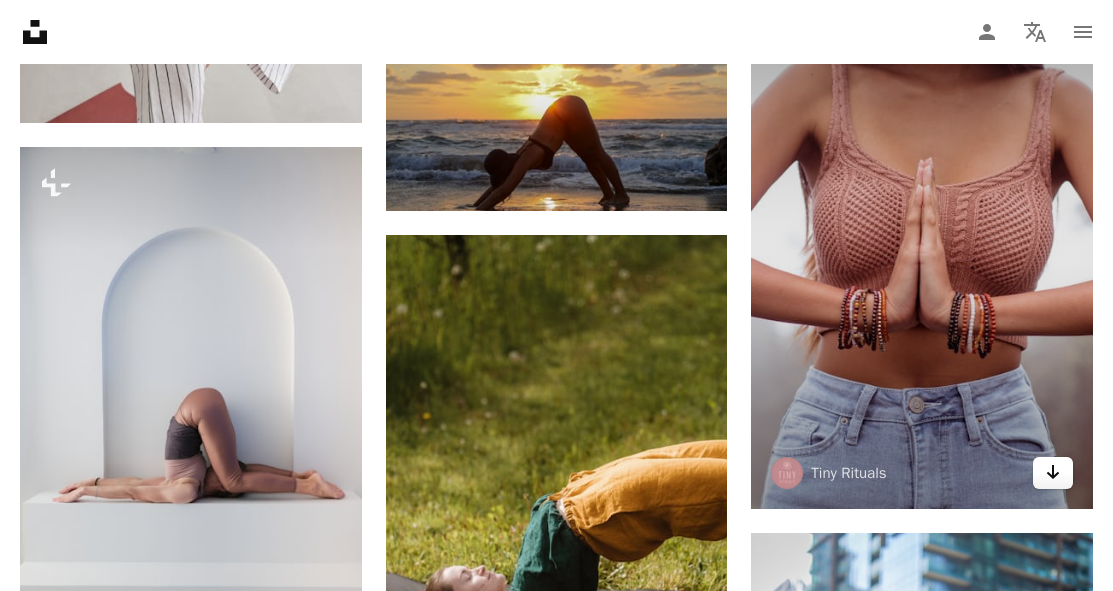 click on "Arrow pointing down" 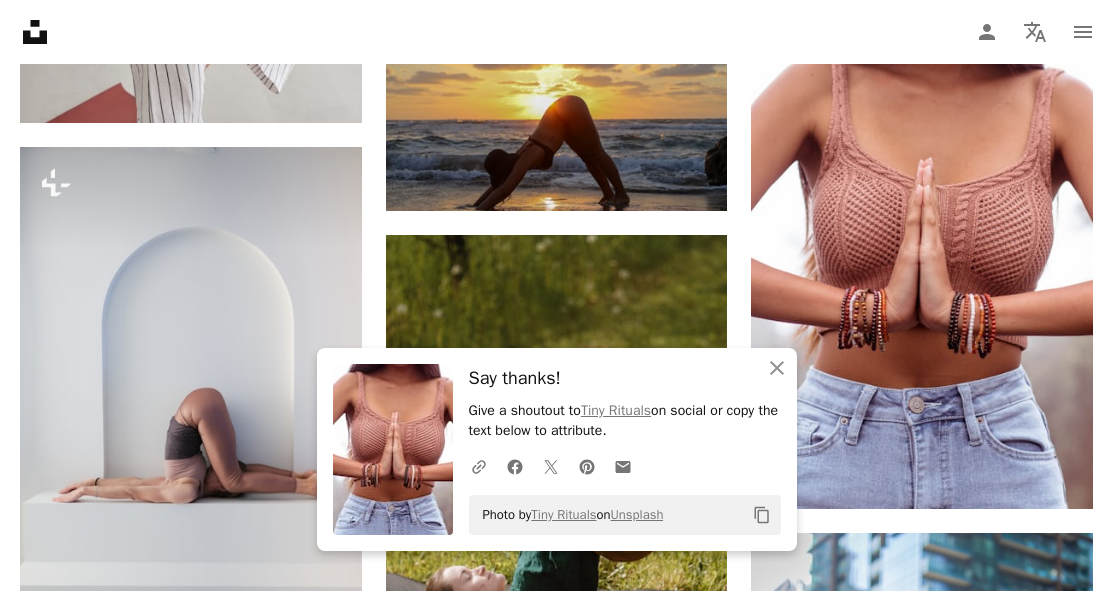 click on "A URL sharing icon (chains) Facebook icon X (formerly Twitter) icon Pinterest icon An envelope" at bounding box center [621, 467] 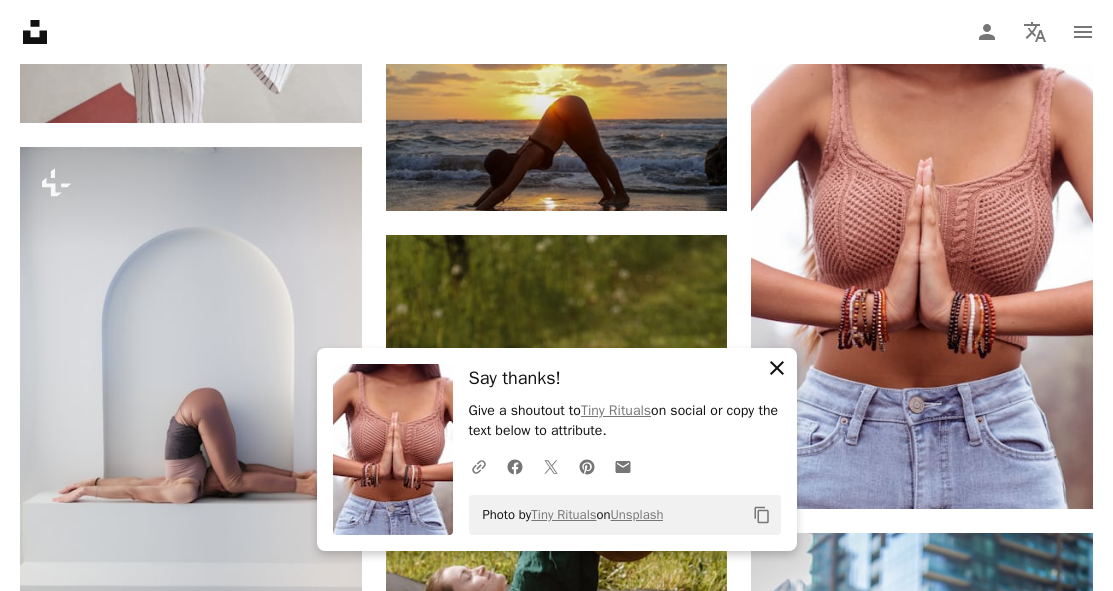 click on "An X shape" 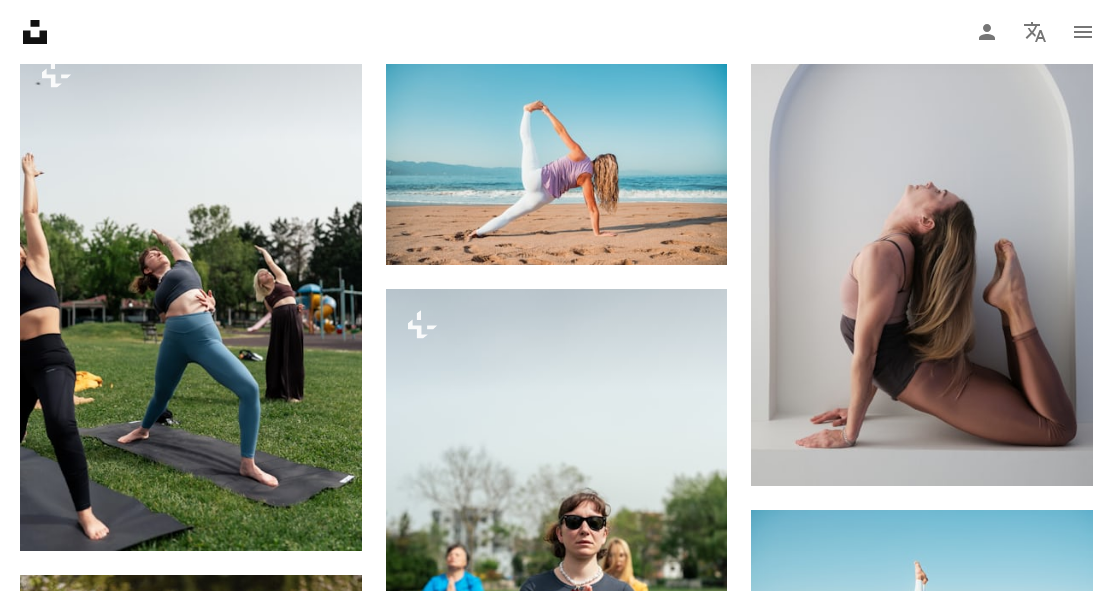 scroll, scrollTop: 44291, scrollLeft: 0, axis: vertical 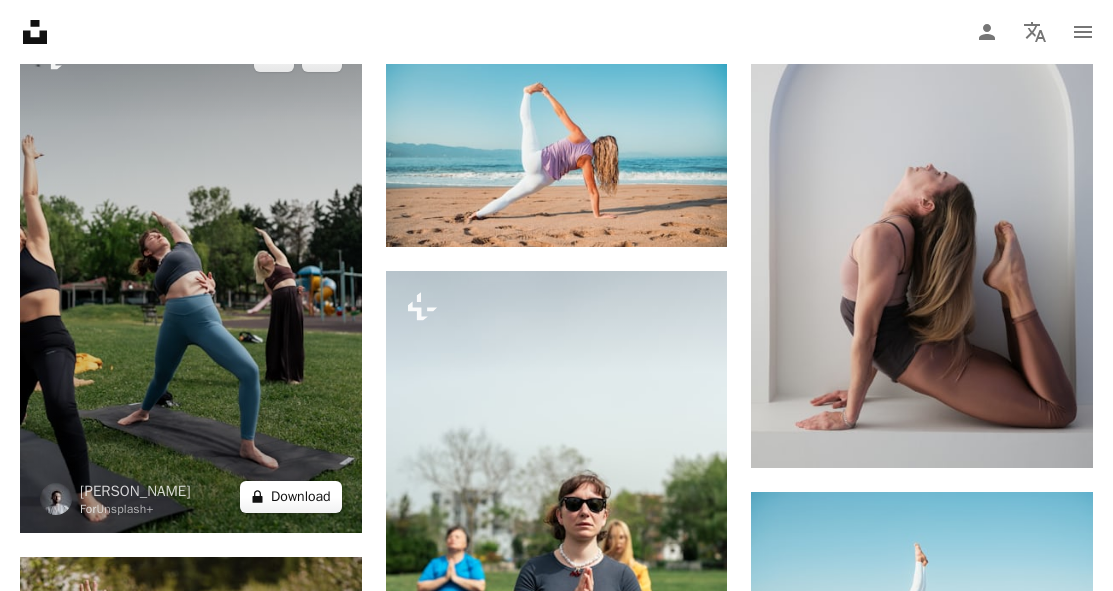 click on "A lock Download" at bounding box center (291, 497) 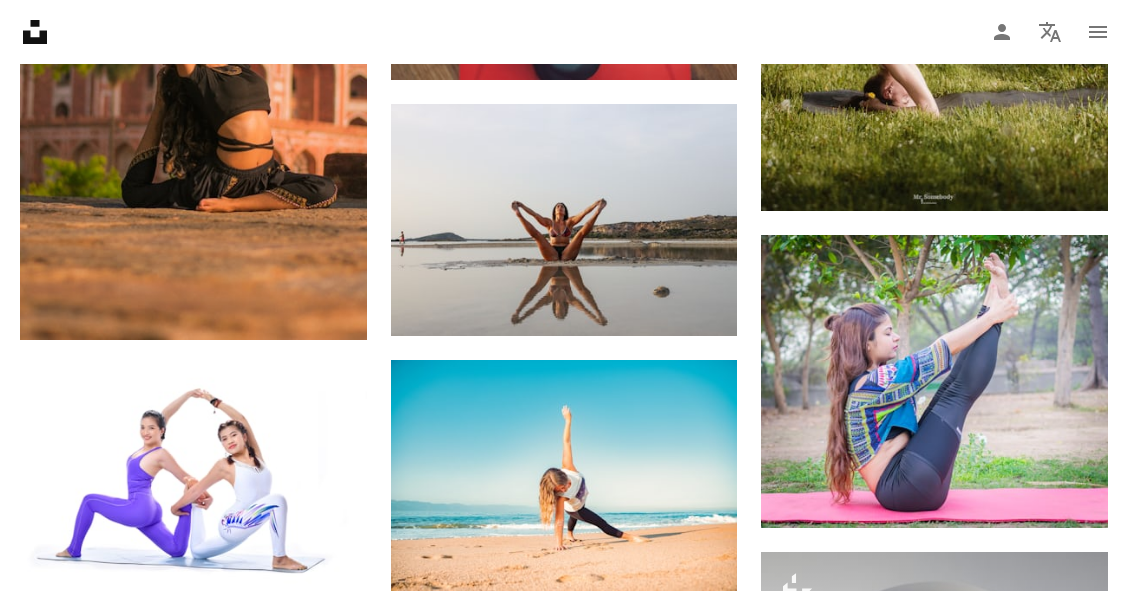 click on "An X shape Premium, ready to use images. Get unlimited access. A plus sign Members-only content added monthly A plus sign Unlimited royalty-free downloads A plus sign Illustrations  New A plus sign Enhanced legal protections yearly 65%  off monthly $20   $7 CAD per month * Get  Unsplash+ * When paid annually, billed upfront  $84 Taxes where applicable. Renews automatically. Cancel anytime." at bounding box center [564, 5399] 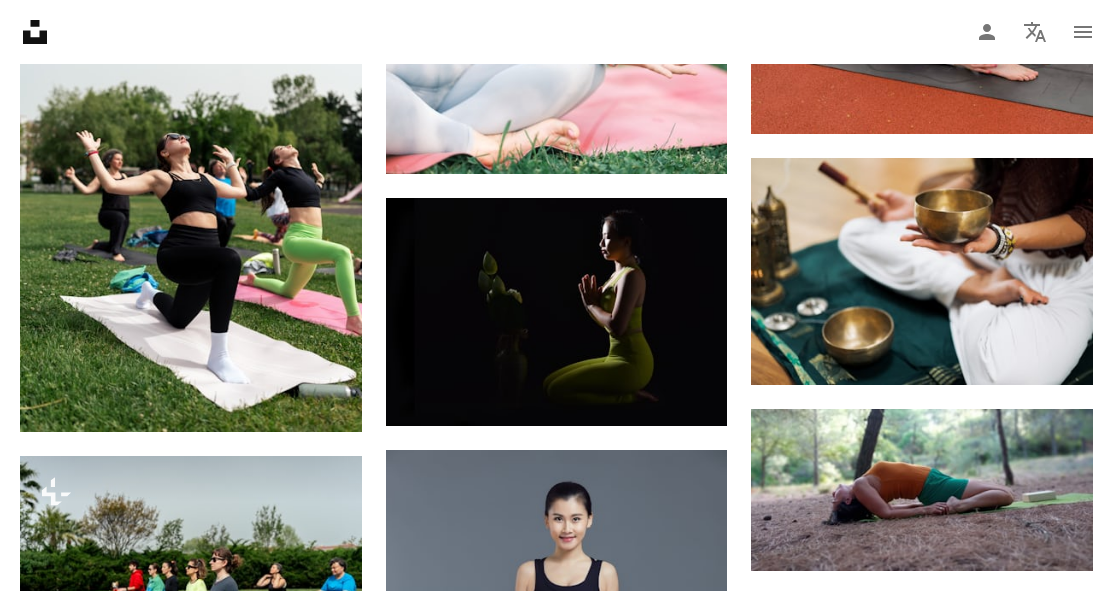 scroll, scrollTop: 45731, scrollLeft: 0, axis: vertical 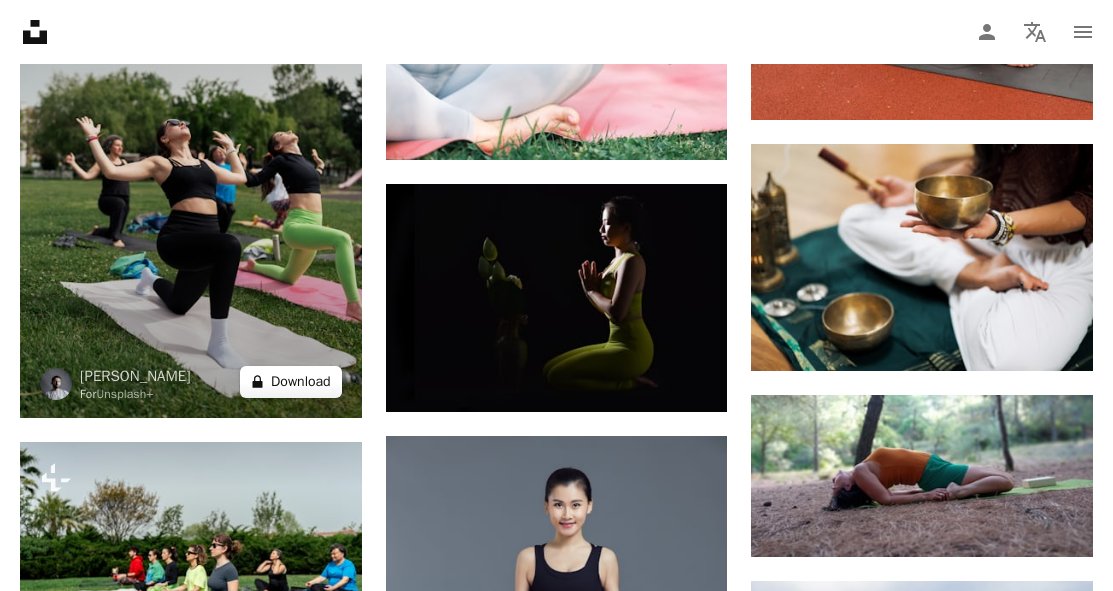 click on "A lock Download" at bounding box center (291, 382) 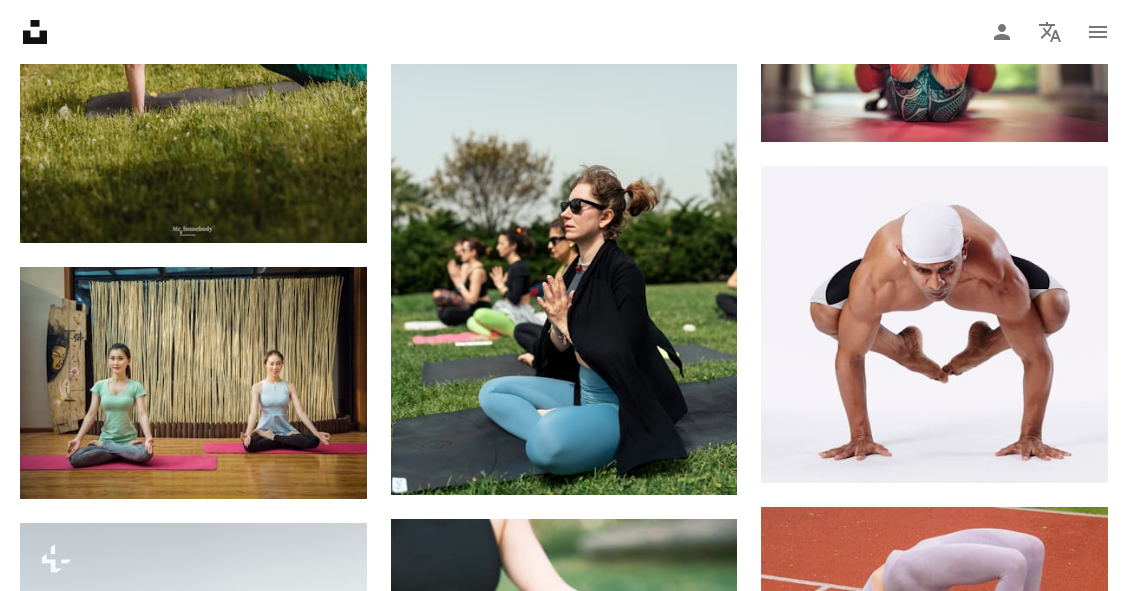 click on "An X shape Premium, ready to use images. Get unlimited access. A plus sign Members-only content added monthly A plus sign Unlimited royalty-free downloads A plus sign Illustrations  New A plus sign Enhanced legal protections yearly 65%  off monthly $20   $7 CAD per month * Get  Unsplash+ * When paid annually, billed upfront  $84 Taxes where applicable. Renews automatically. Cancel anytime." at bounding box center [564, 3959] 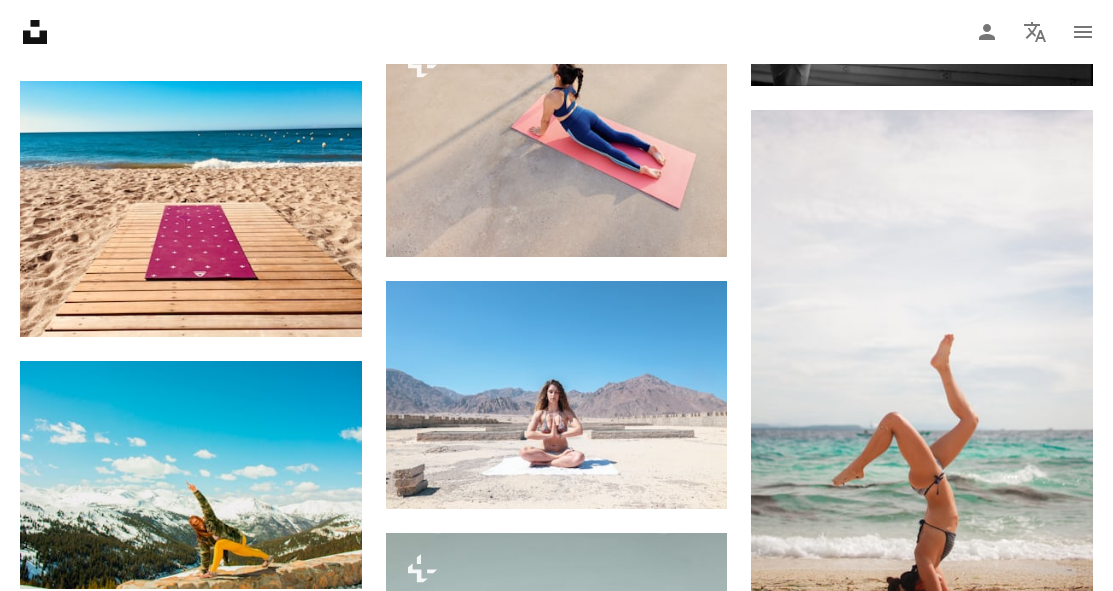 scroll, scrollTop: 78370, scrollLeft: 0, axis: vertical 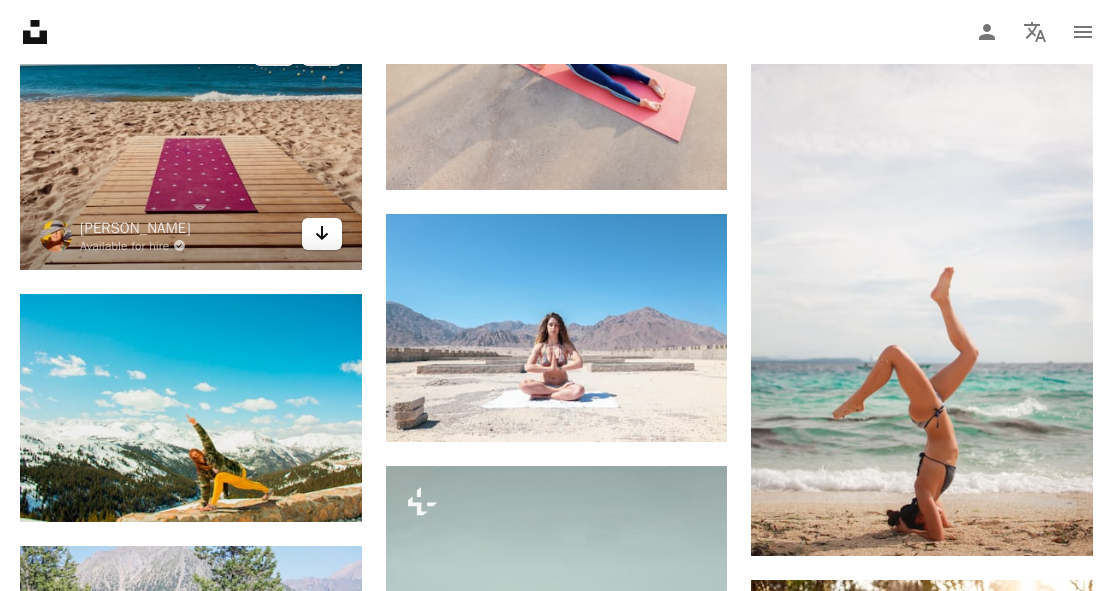 click on "Arrow pointing down" 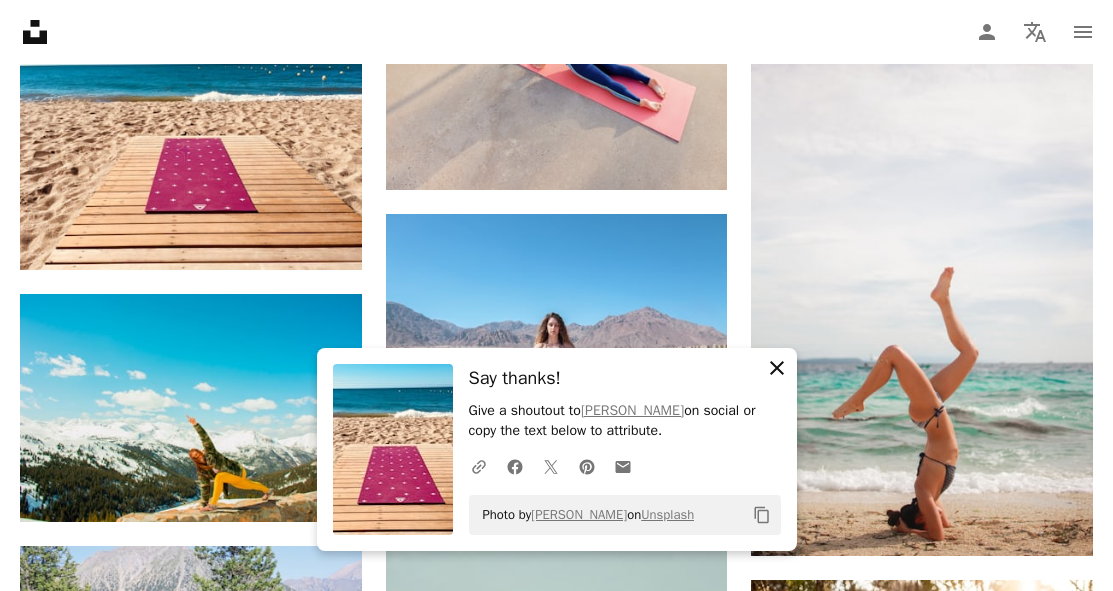 drag, startPoint x: 778, startPoint y: 367, endPoint x: 777, endPoint y: 380, distance: 13.038404 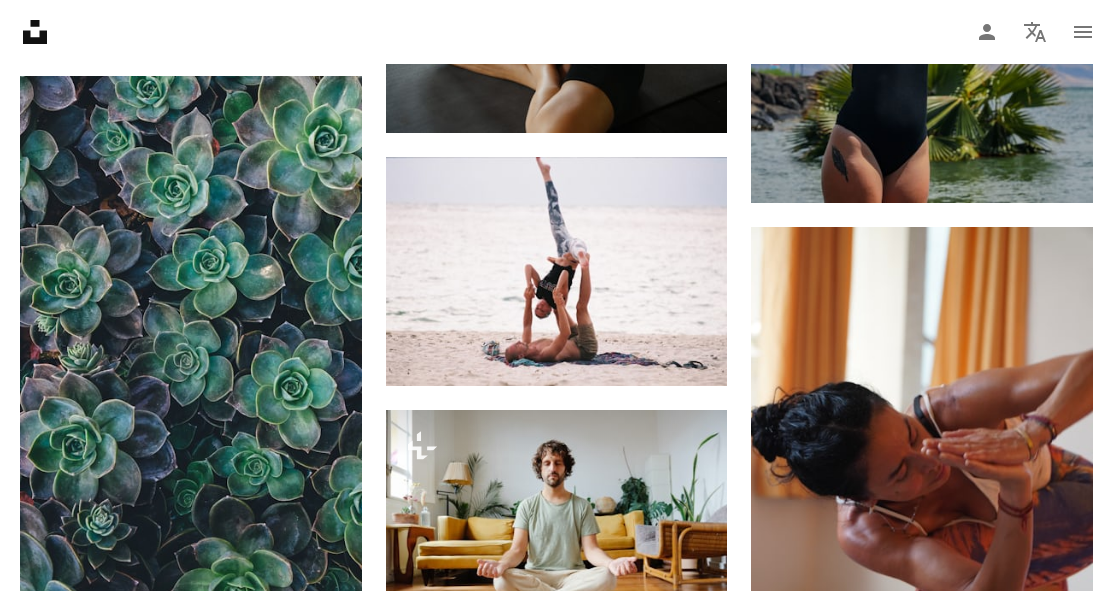 scroll, scrollTop: 86317, scrollLeft: 0, axis: vertical 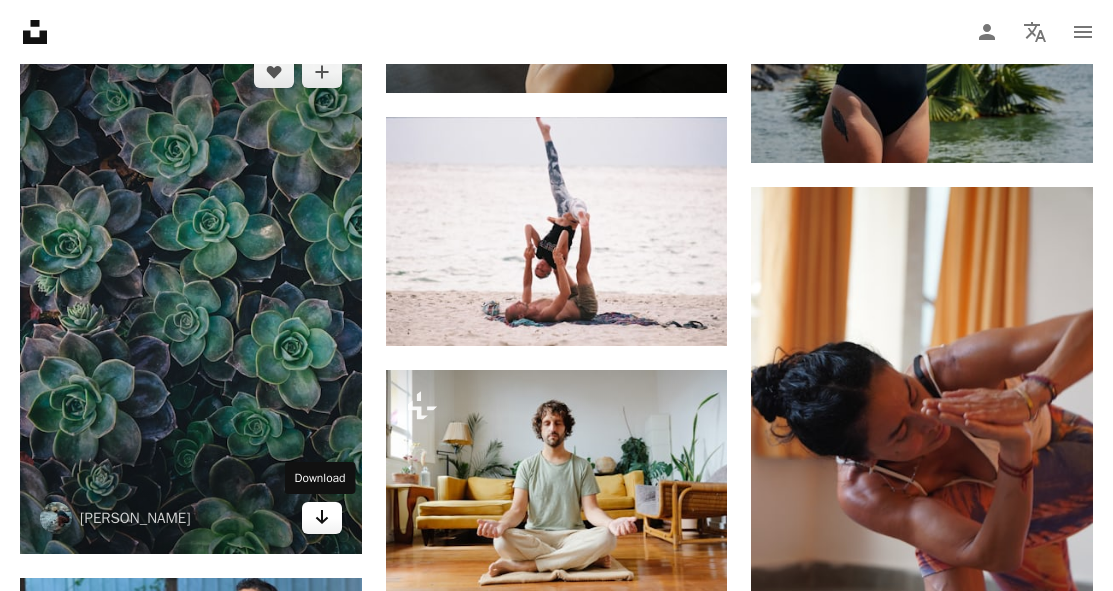 click on "Arrow pointing down" at bounding box center [322, 518] 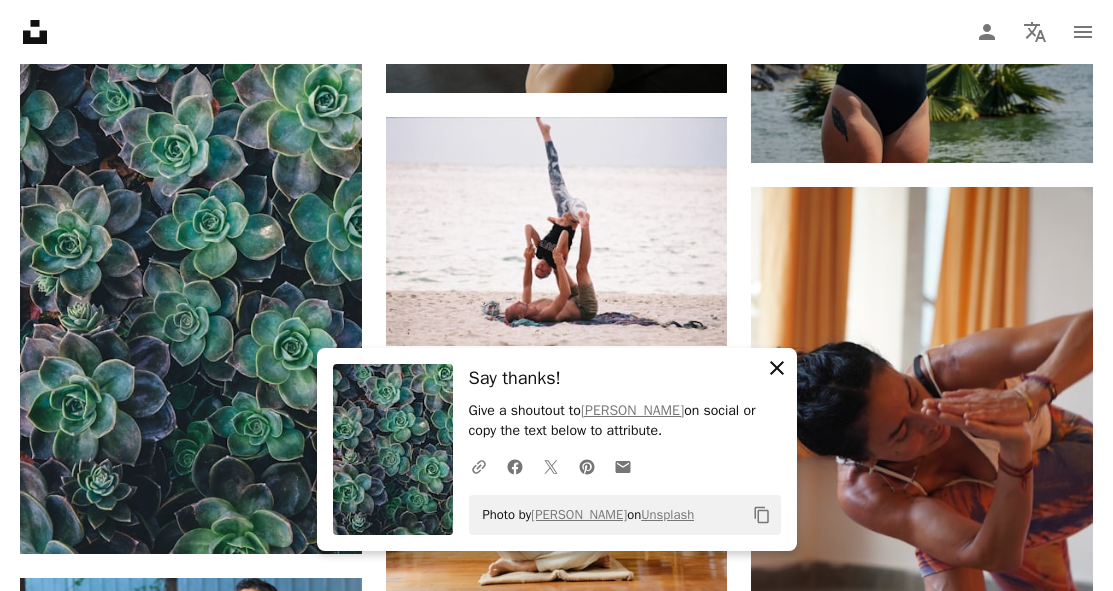 click 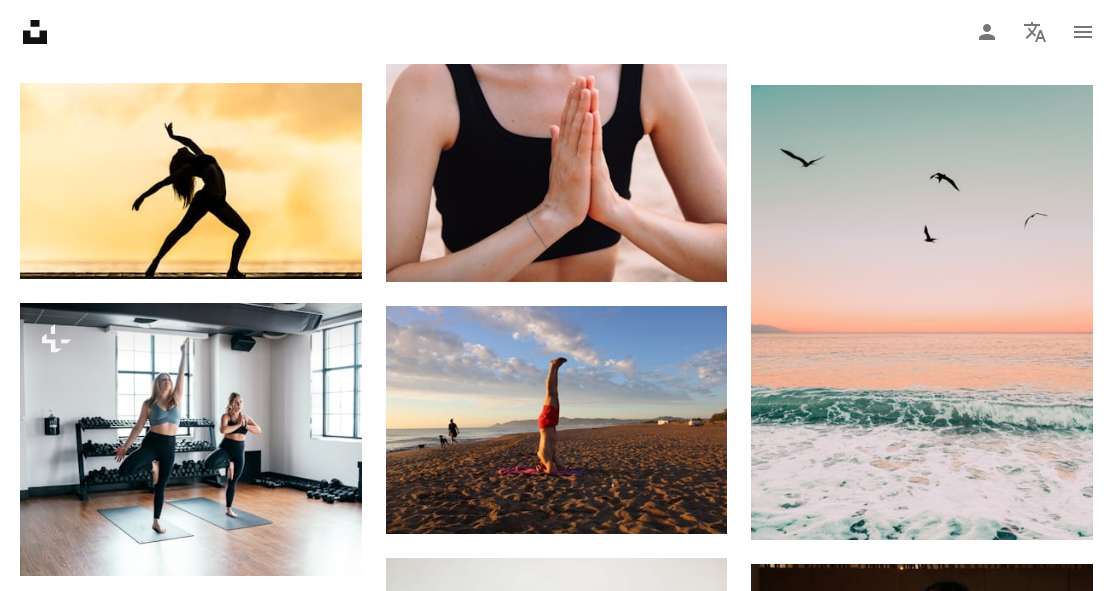 scroll, scrollTop: 93184, scrollLeft: 0, axis: vertical 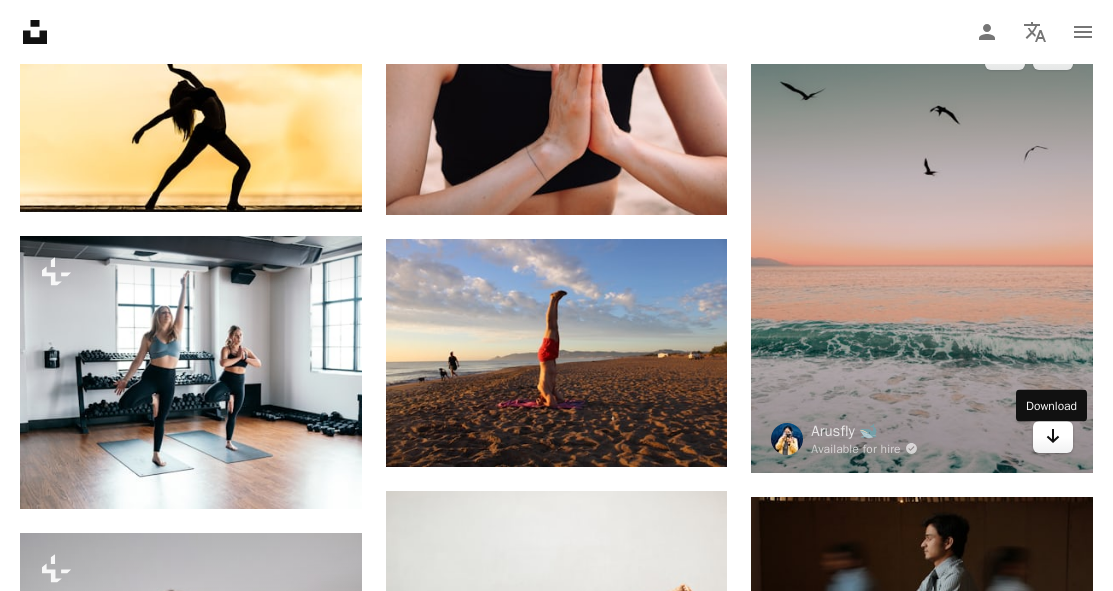 click on "Arrow pointing down" 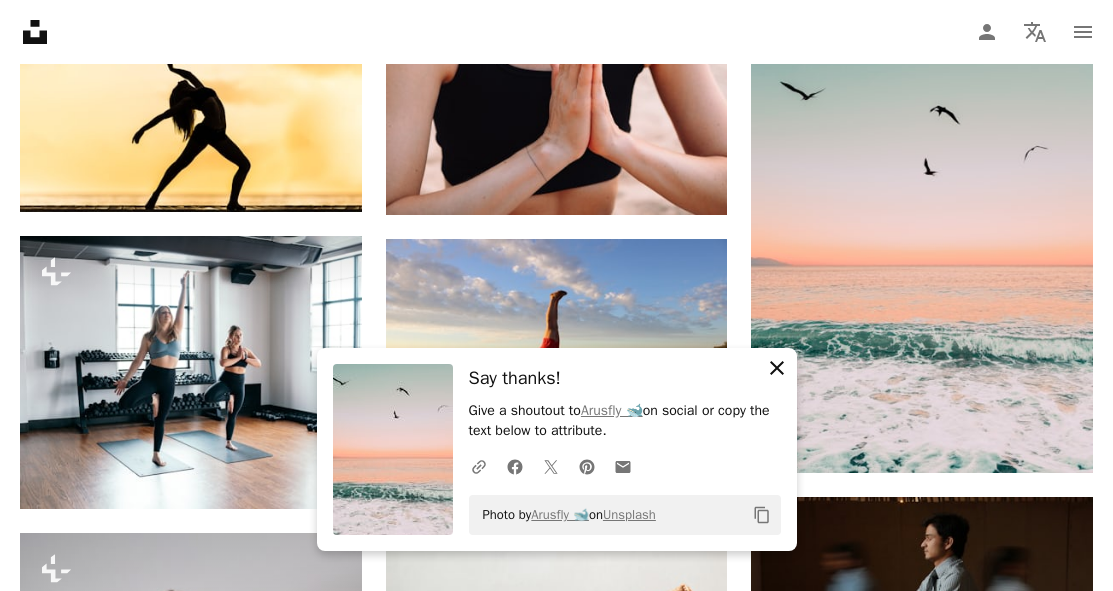 click on "An X shape" 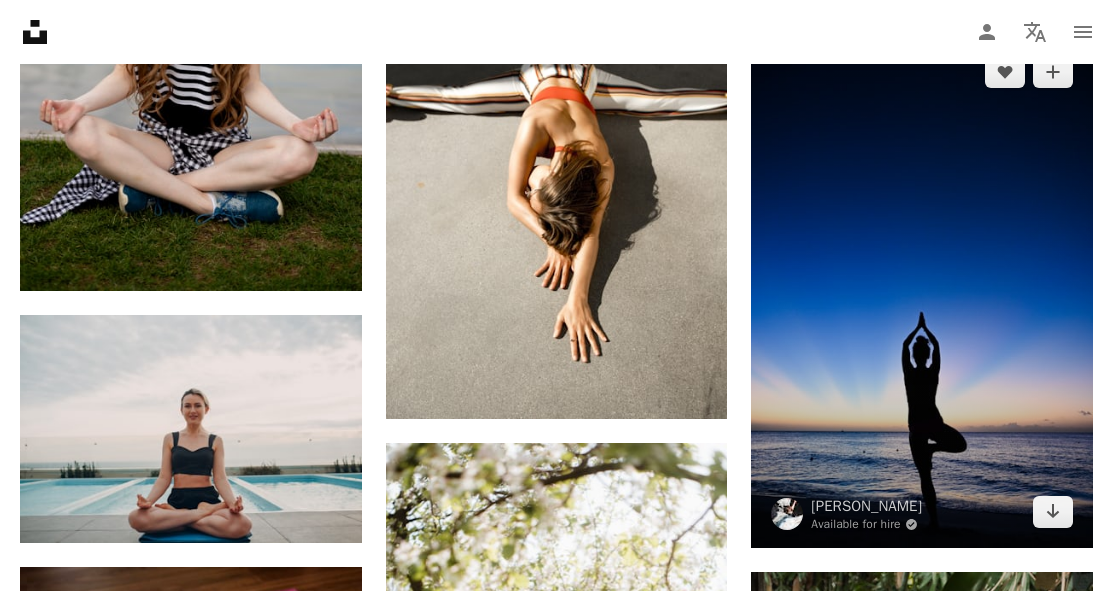 scroll, scrollTop: 98609, scrollLeft: 0, axis: vertical 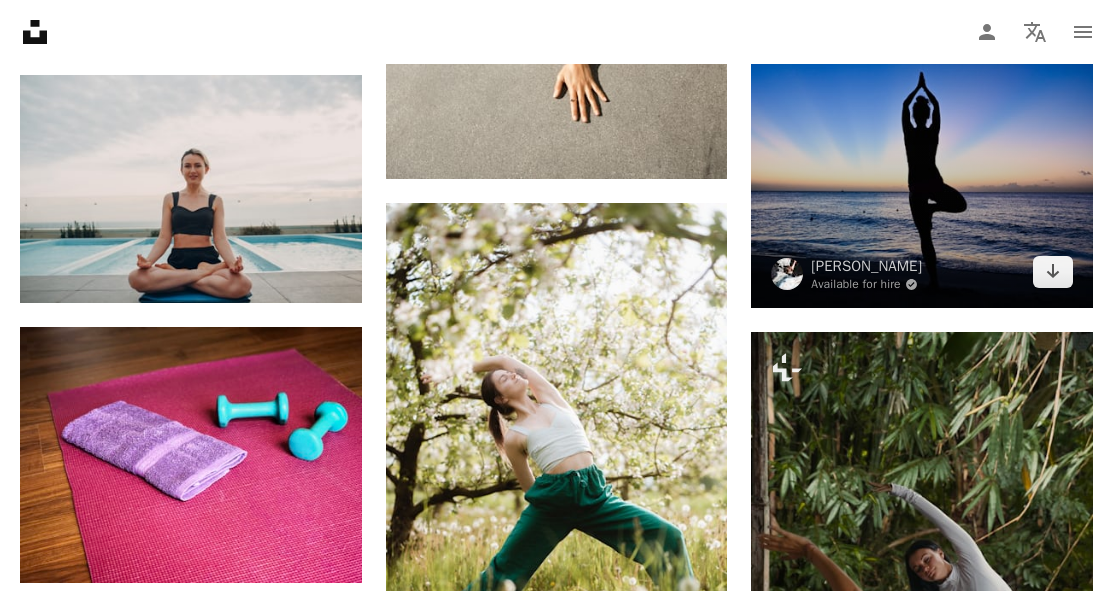 click at bounding box center [922, 52] 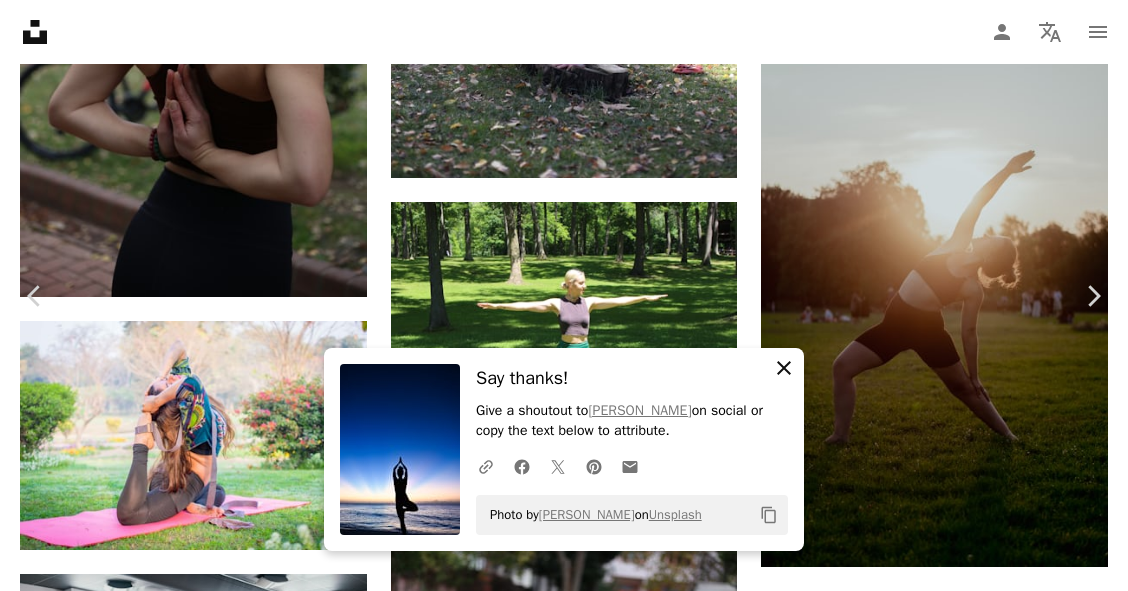 click on "An X shape" 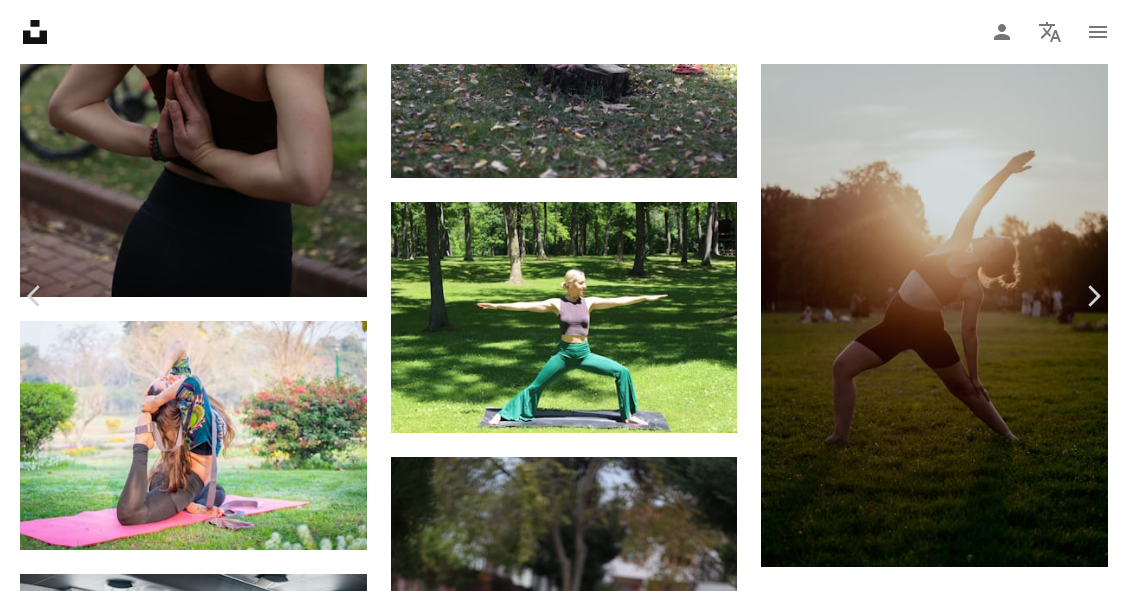 click on "An X shape Chevron left Chevron right [PERSON_NAME] Available for hire A checkmark inside of a circle A heart A plus sign Download free Chevron down Zoom in Views 250,669 Downloads 2,044 A forward-right arrow Share Info icon Info More Actions Woman doing a yoga pose in silhouette in front of bright blue and pink sunset over the Caribbean ocean A map marker Negril, [GEOGRAPHIC_DATA] Calendar outlined Published on  [DATE] Camera NIKON CORPORATION, NIKON Z 7 Safety Free to use under the  Unsplash License yoga mindfulness excerise beach woman travel man sunset sport fitness adult colorful peace [DEMOGRAPHIC_DATA] hope joy tropical resort spirituality kindness Public domain images Browse premium related images on iStock  |  Save 20% with code UNSPLASH20 View more on iStock  ↗ Related images A heart A plus sign [PERSON_NAME] Arrow pointing down Plus sign for Unsplash+ A heart A plus sign Getty Images For  Unsplash+ A lock Download A heart A plus sign [PERSON_NAME] Available for hire A checkmark inside of a circle A heart For" at bounding box center (564, 6478) 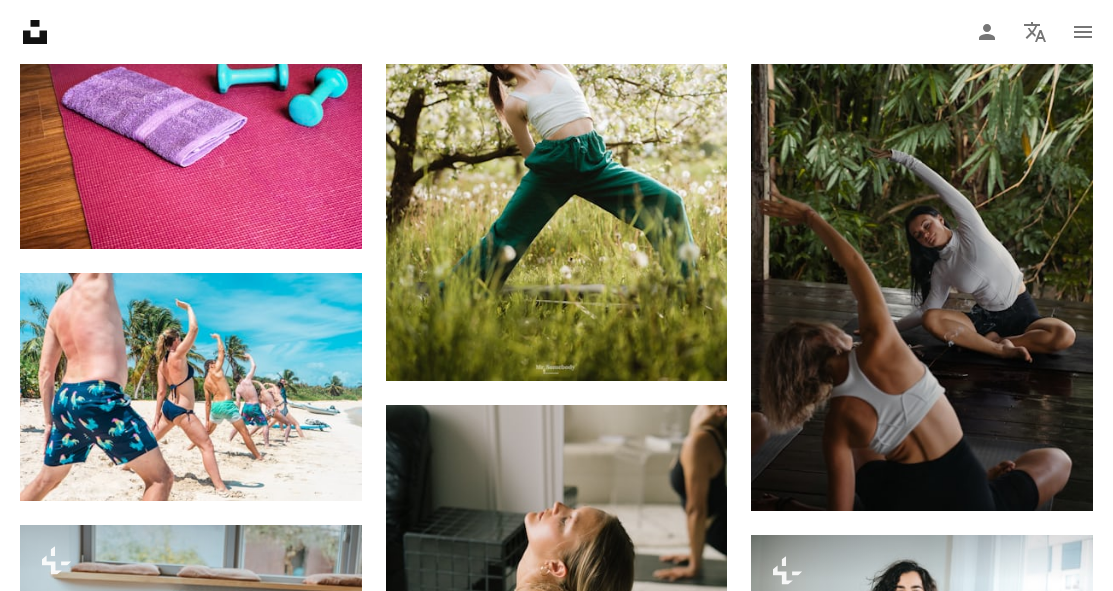 scroll, scrollTop: 98903, scrollLeft: 0, axis: vertical 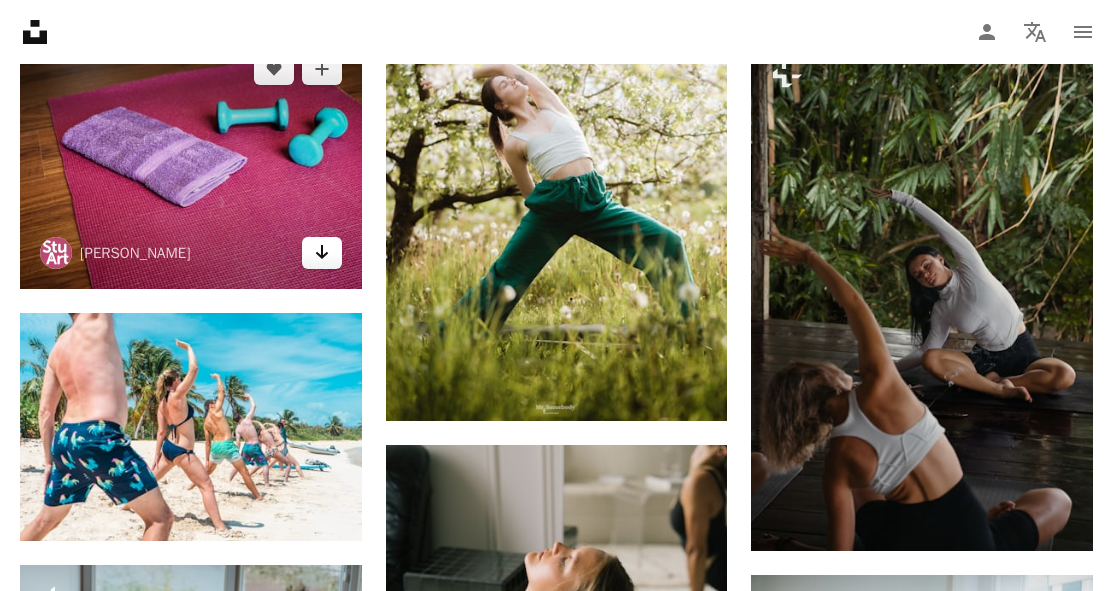 click on "Arrow pointing down" at bounding box center [322, 253] 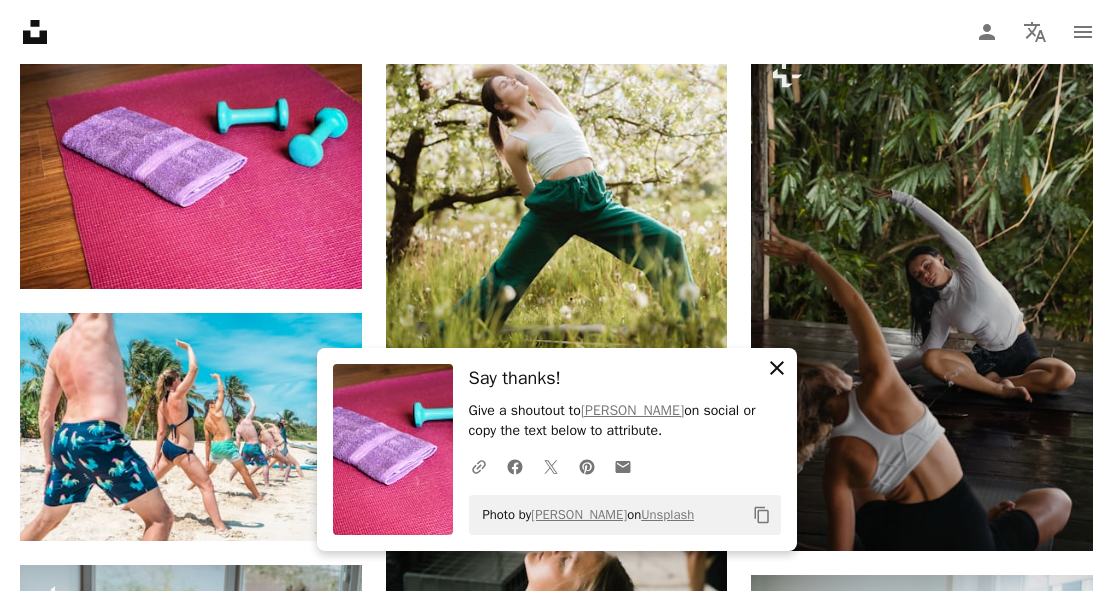 click on "An X shape" 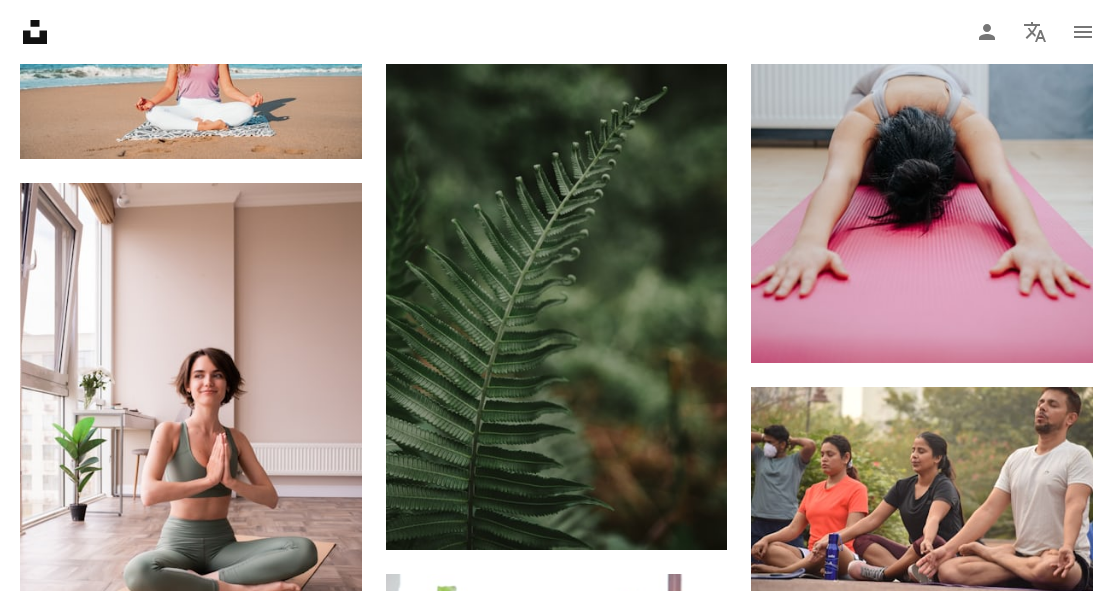 scroll, scrollTop: 104636, scrollLeft: 0, axis: vertical 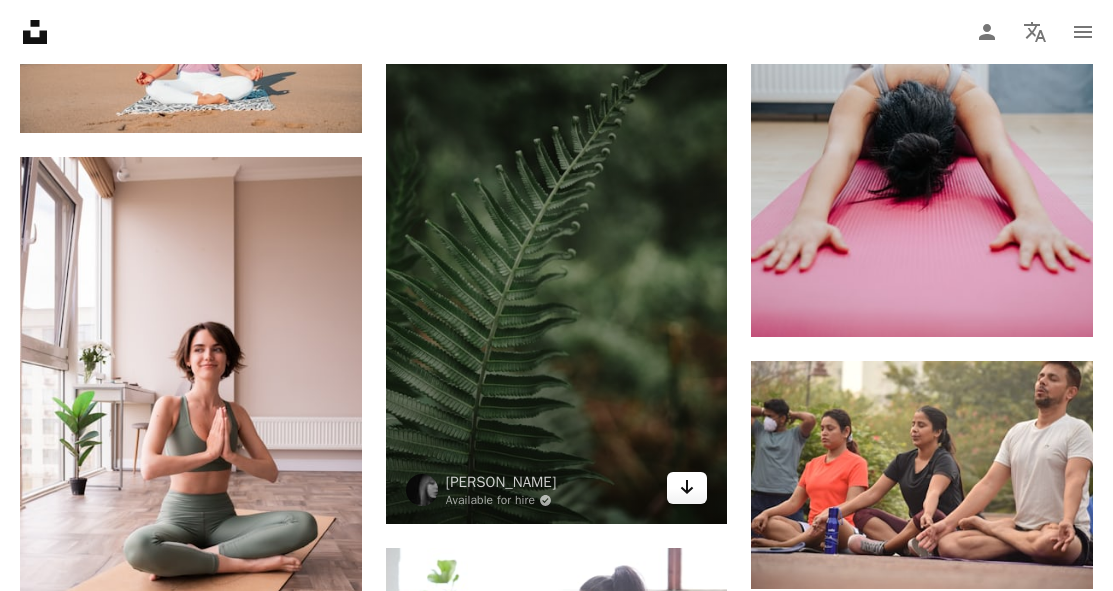 click on "Arrow pointing down" 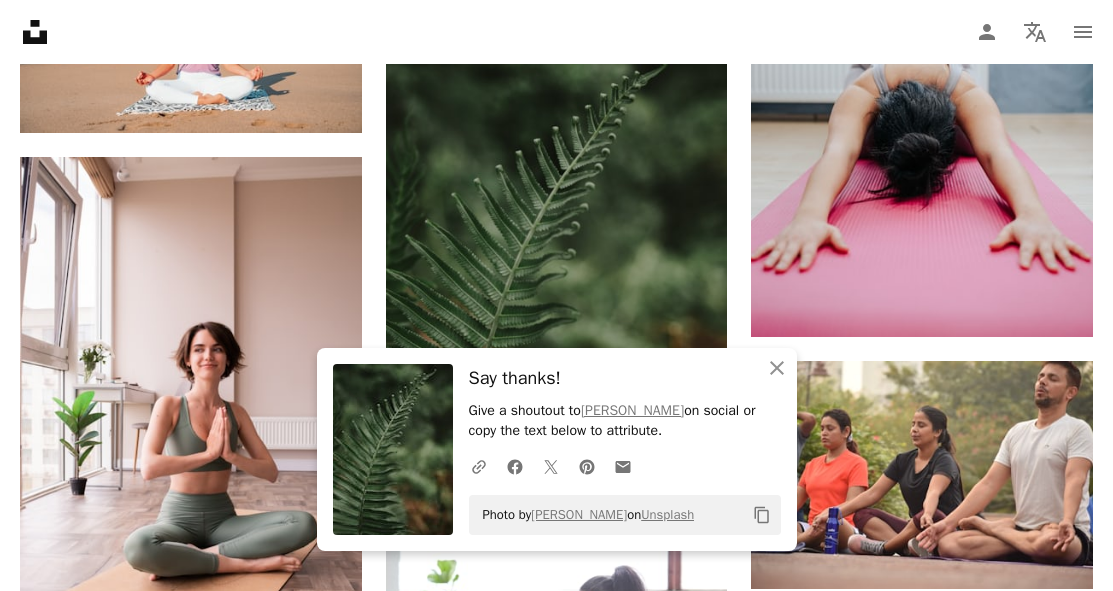 click on "Say thanks! Give a shoutout to  [PERSON_NAME]  on social or copy the text below to attribute. A URL sharing icon (chains) Facebook icon X (formerly Twitter) icon Pinterest icon An envelope Photo by  [PERSON_NAME]  on  Unsplash
Copy content" at bounding box center [625, 449] 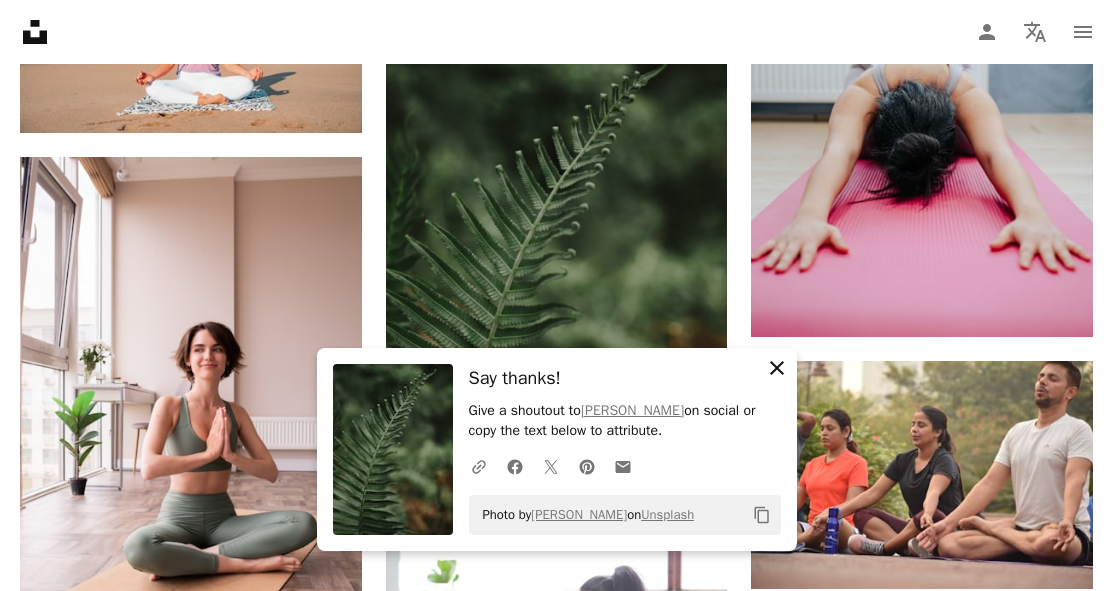 click on "An X shape" 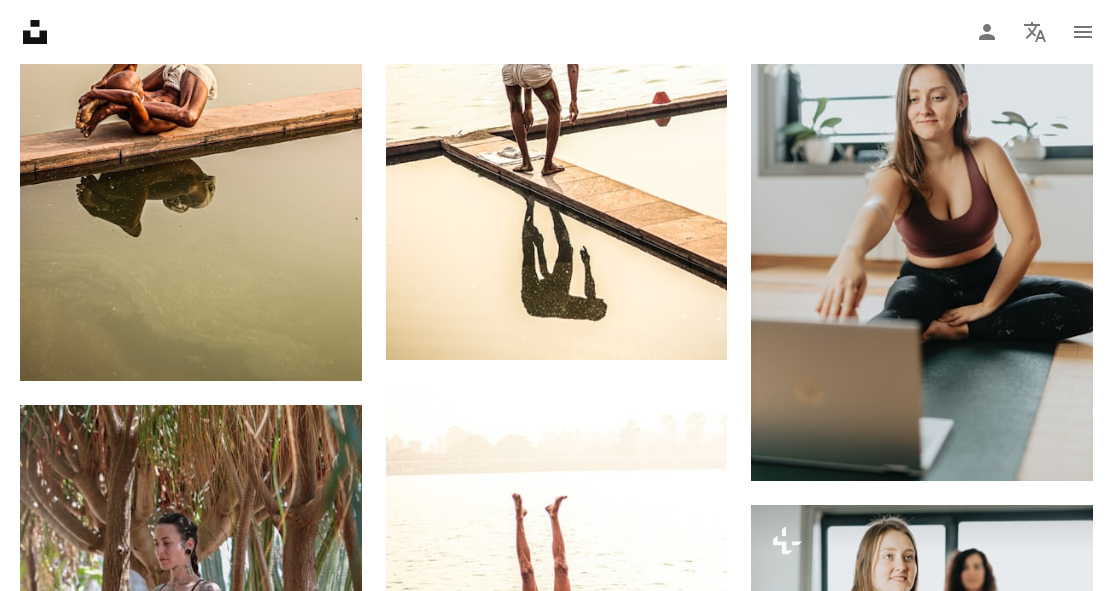 scroll, scrollTop: 119583, scrollLeft: 0, axis: vertical 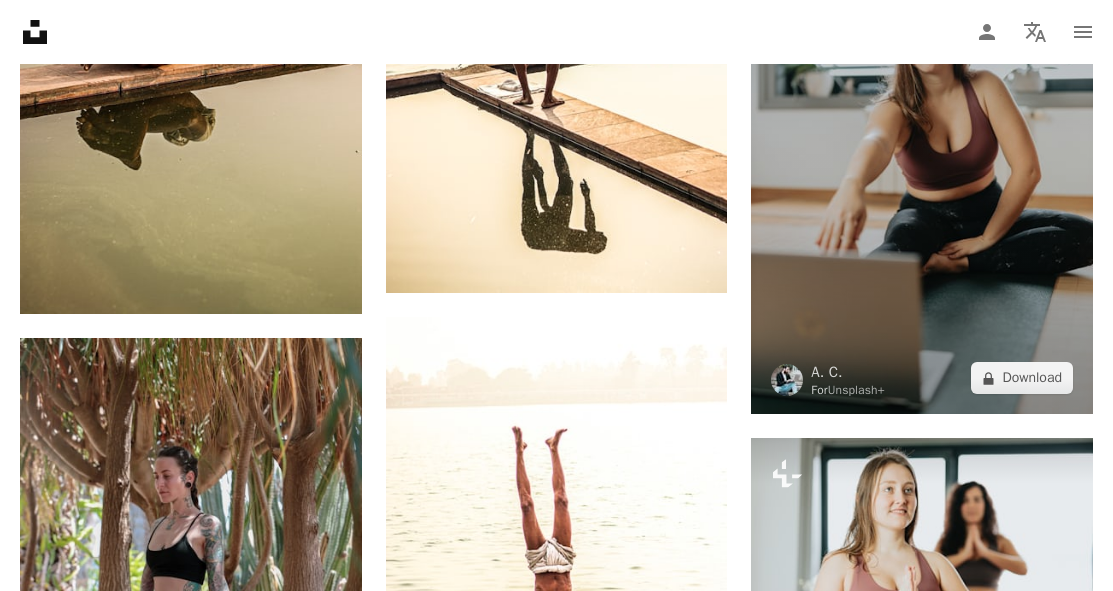 click at bounding box center (922, 158) 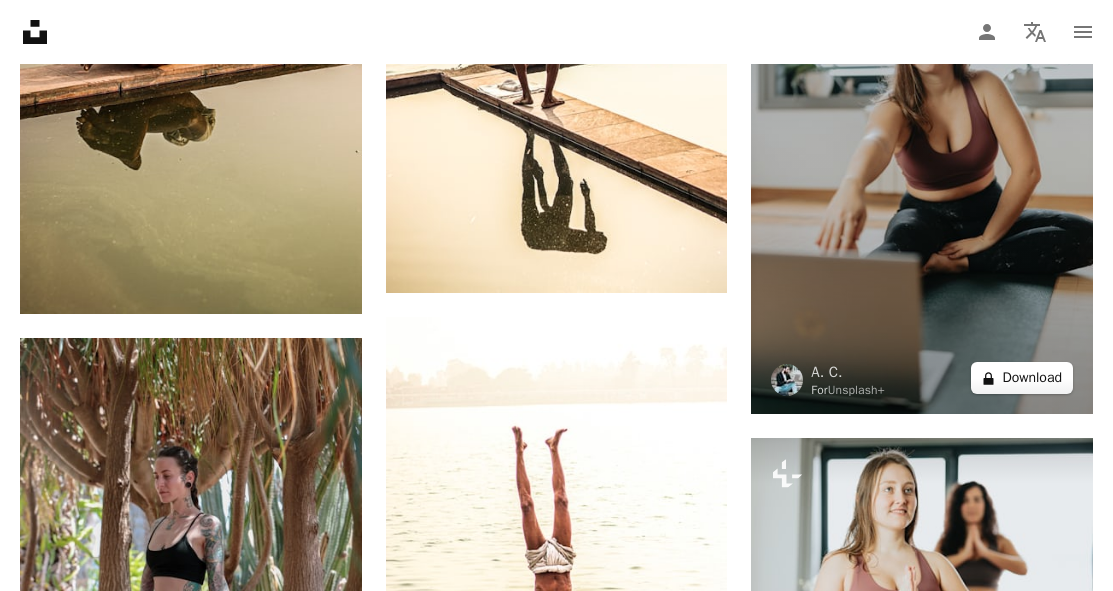 click on "A lock Download" at bounding box center (1022, 378) 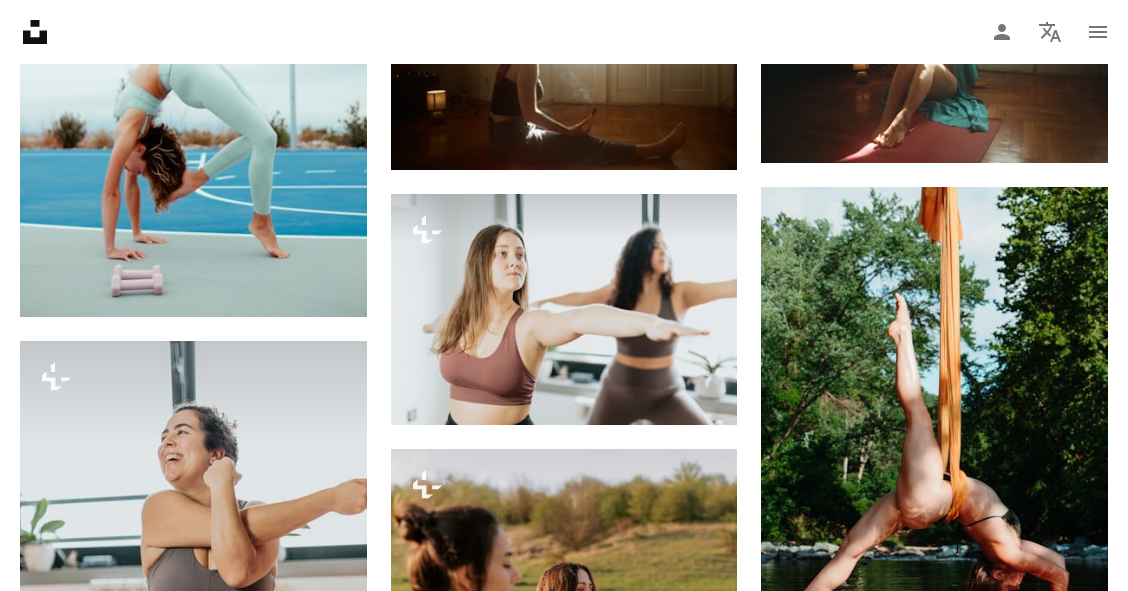 click on "An X shape Premium, ready to use images. Get unlimited access. A plus sign Members-only content added monthly A plus sign Unlimited royalty-free downloads A plus sign Illustrations  New A plus sign Enhanced legal protections yearly 65%  off monthly $20   $7 CAD per month * Get  Unsplash+ * When paid annually, billed upfront  $84 Taxes where applicable. Renews automatically. Cancel anytime." at bounding box center [564, 6764] 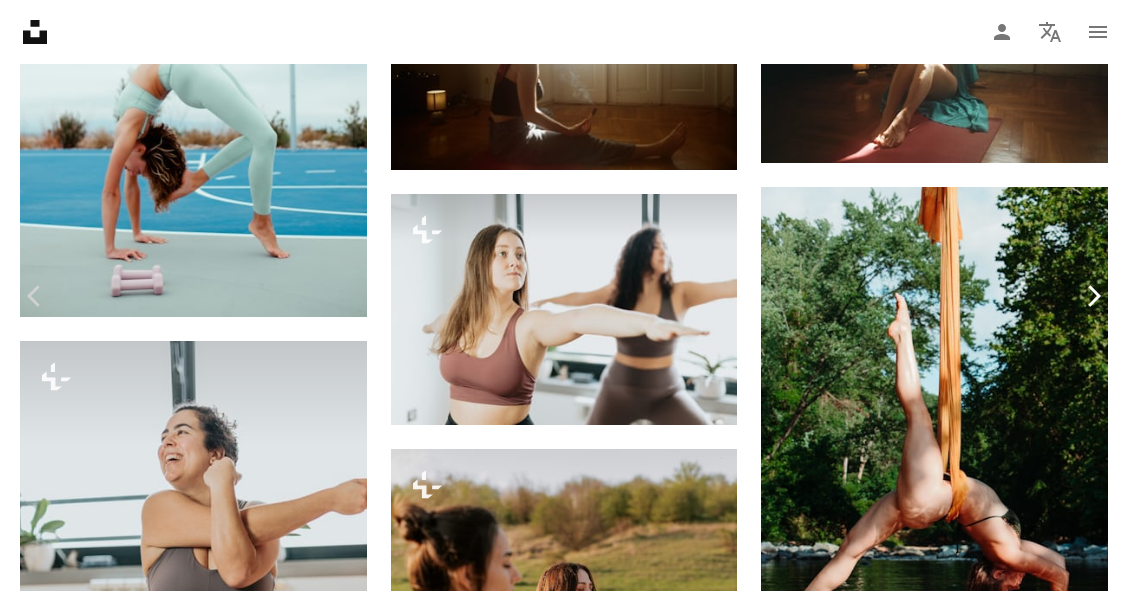 click on "Zoom in" at bounding box center (556, 6847) 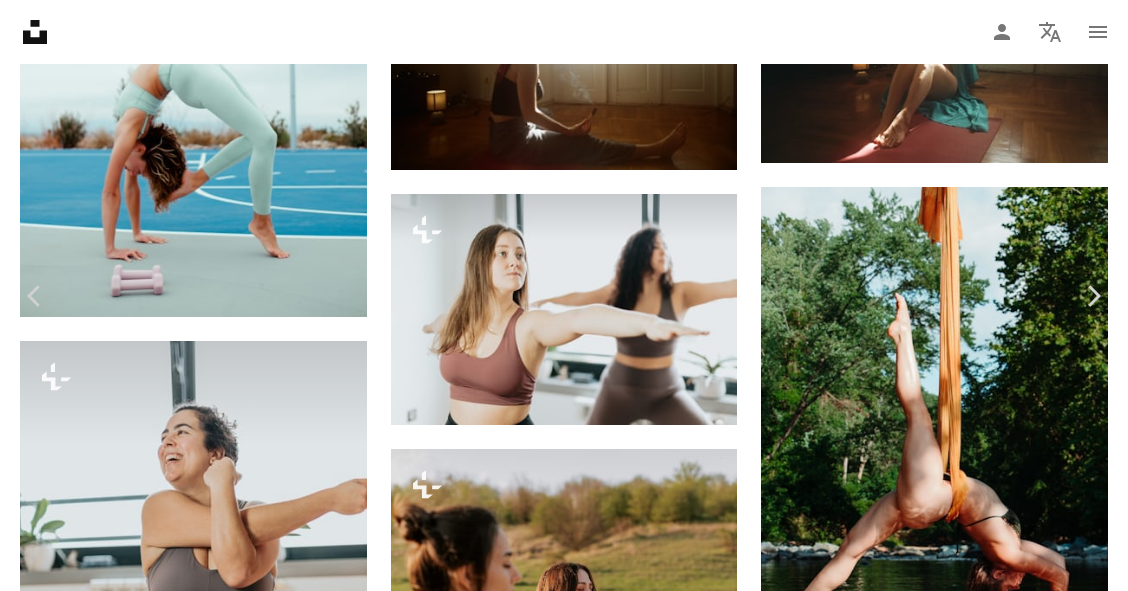 drag, startPoint x: 1043, startPoint y: 243, endPoint x: 1087, endPoint y: 582, distance: 341.84354 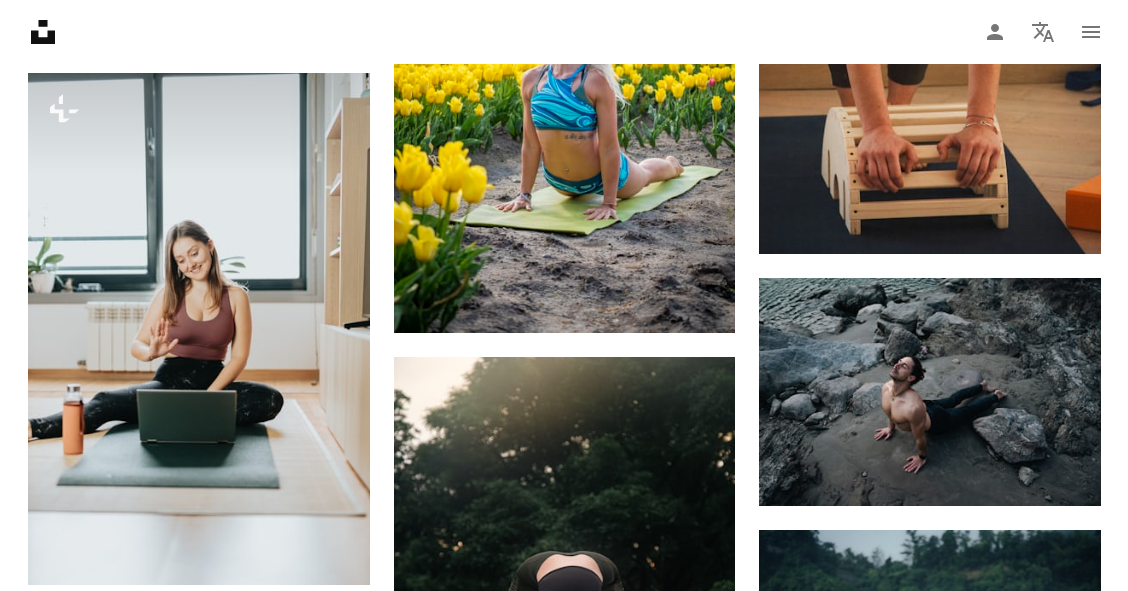 scroll, scrollTop: 126716, scrollLeft: 0, axis: vertical 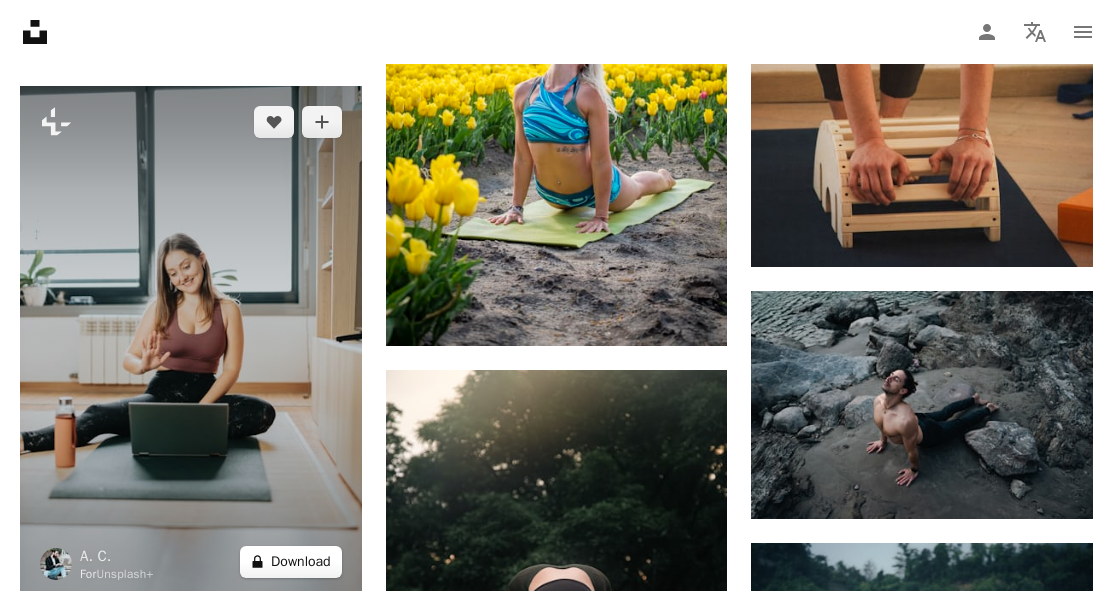 click on "A lock Download" at bounding box center (291, 562) 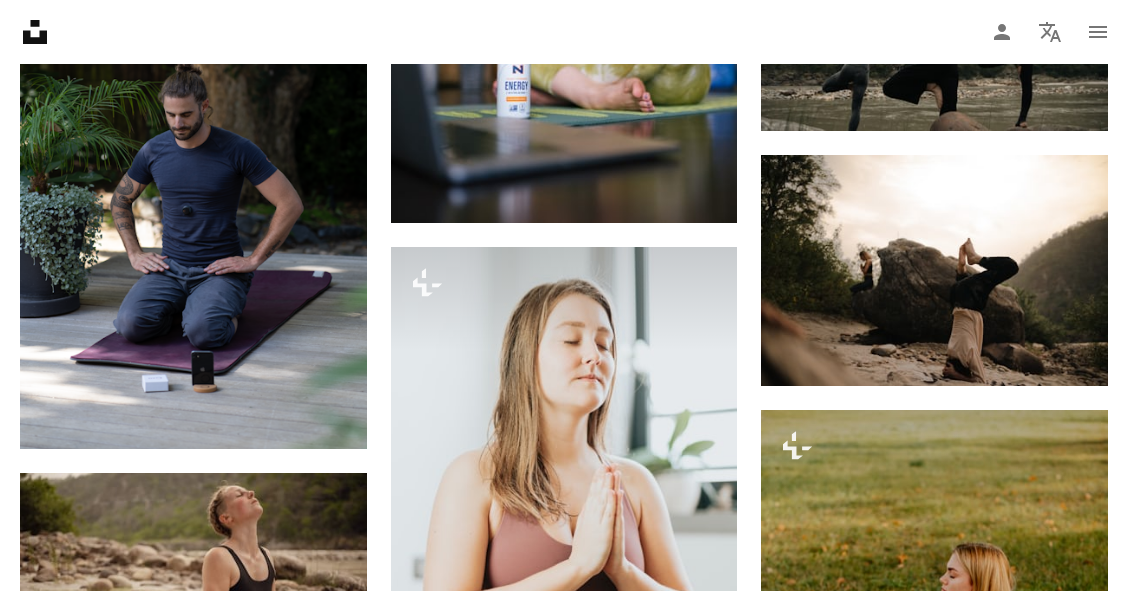 click on "An X shape Premium, ready to use images. Get unlimited access. A plus sign Members-only content added monthly A plus sign Unlimited royalty-free downloads A plus sign Illustrations  New A plus sign Enhanced legal protections yearly 65%  off monthly $20   $7 CAD per month * Get  Unsplash+ * When paid annually, billed upfront  $84 Taxes where applicable. Renews automatically. Cancel anytime." at bounding box center [564, 4946] 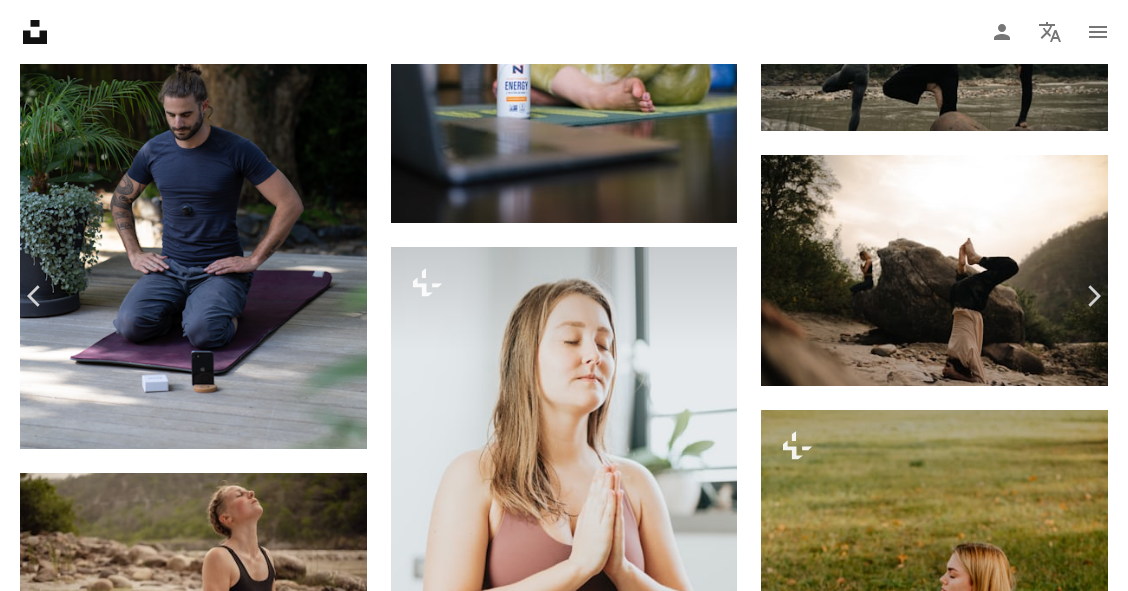 click on "An X shape Chevron left Chevron right [PERSON_NAME] Available for hire A checkmark inside of a circle A heart A plus sign Download free Chevron down Zoom in Views 72,208 Downloads 131 A forward-right arrow Share Info icon Info More Actions Calendar outlined Published on  [DATE] Safety Free to use under the  Unsplash License yoga men energy exercise class yoga pose yoga class yoga studio exercising yoga asana exercises human people clothing vehicle transportation apparel port dock pier HD Wallpapers Browse premium related images on iStock  |  Save 20% with code UNSPLASH20 Related images A heart A plus sign [PERSON_NAME] Available for hire A checkmark inside of a circle Arrow pointing down A heart A plus sign [PERSON_NAME] Available for hire A checkmark inside of a circle Arrow pointing down A heart A plus sign [PERSON_NAME] Available for hire A checkmark inside of a circle Arrow pointing down A heart A plus sign [PERSON_NAME] Available for hire A checkmark inside of a circle Arrow pointing down A heart" at bounding box center (564, 4946) 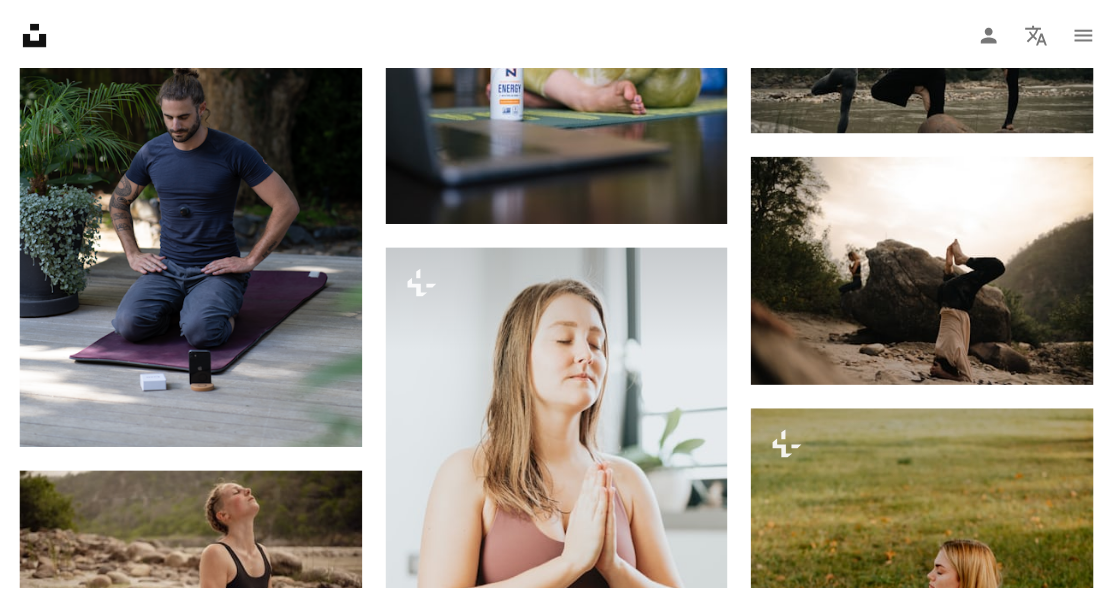scroll, scrollTop: 119583, scrollLeft: 0, axis: vertical 